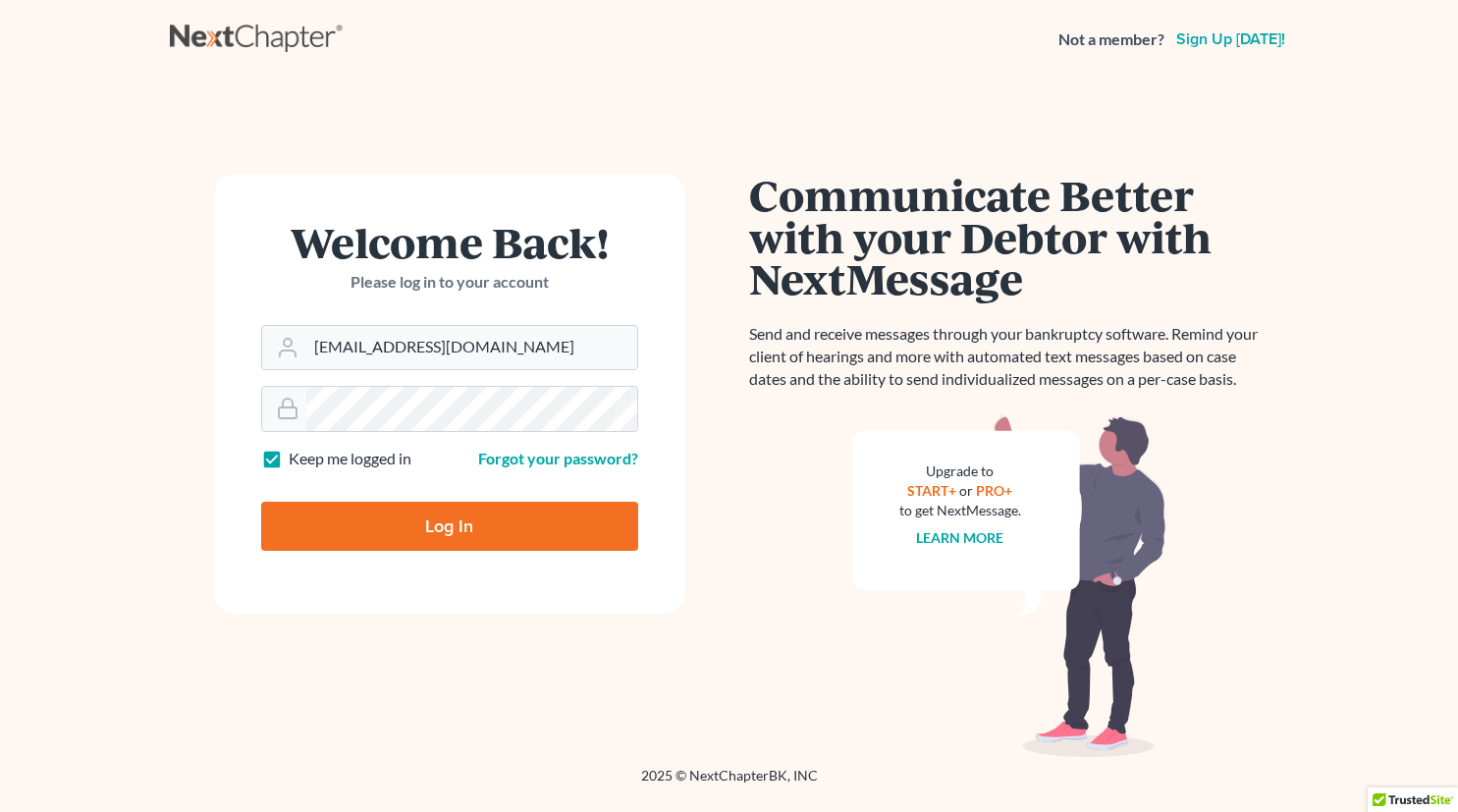 scroll, scrollTop: 0, scrollLeft: 0, axis: both 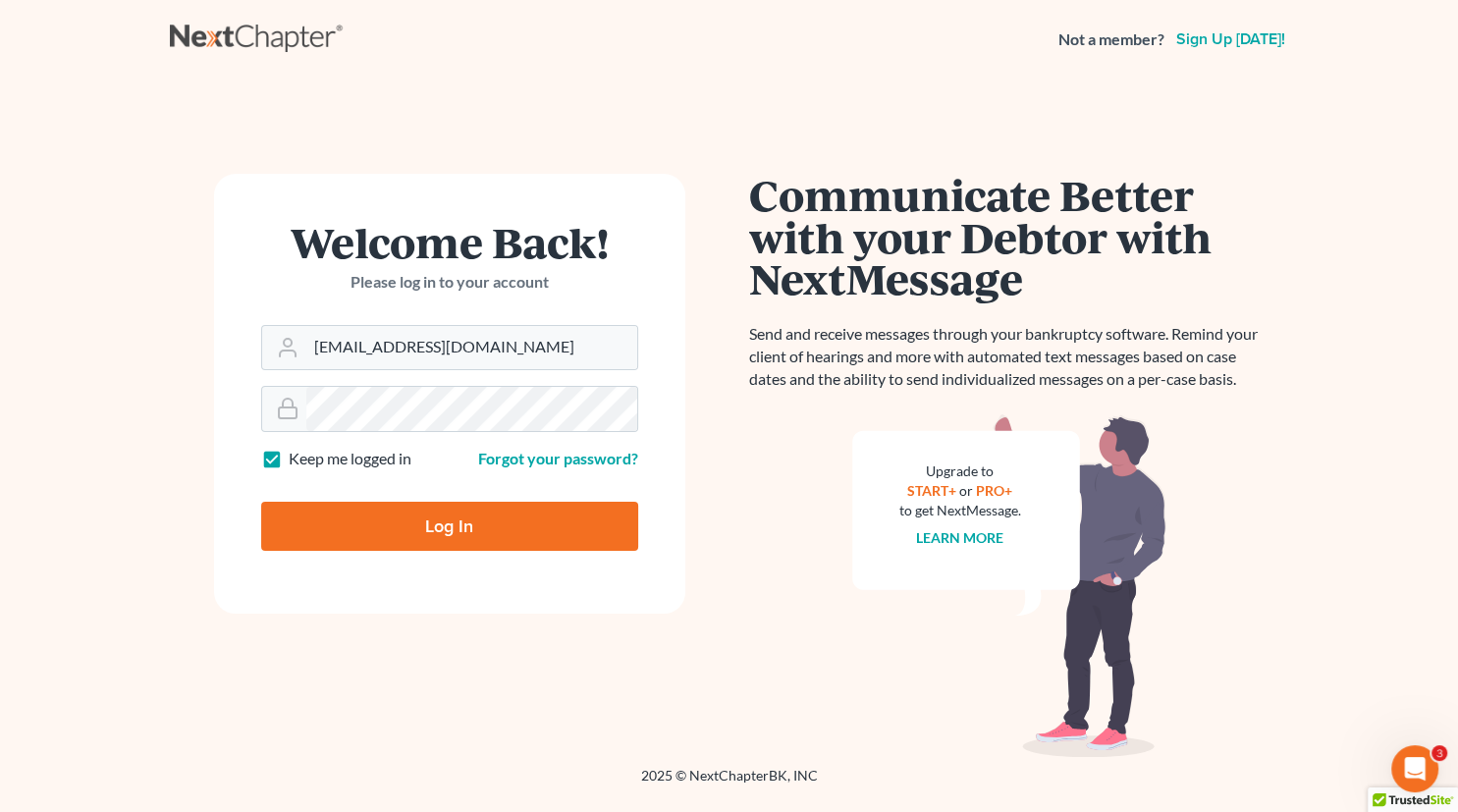 click on "Log In" at bounding box center [450, 526] 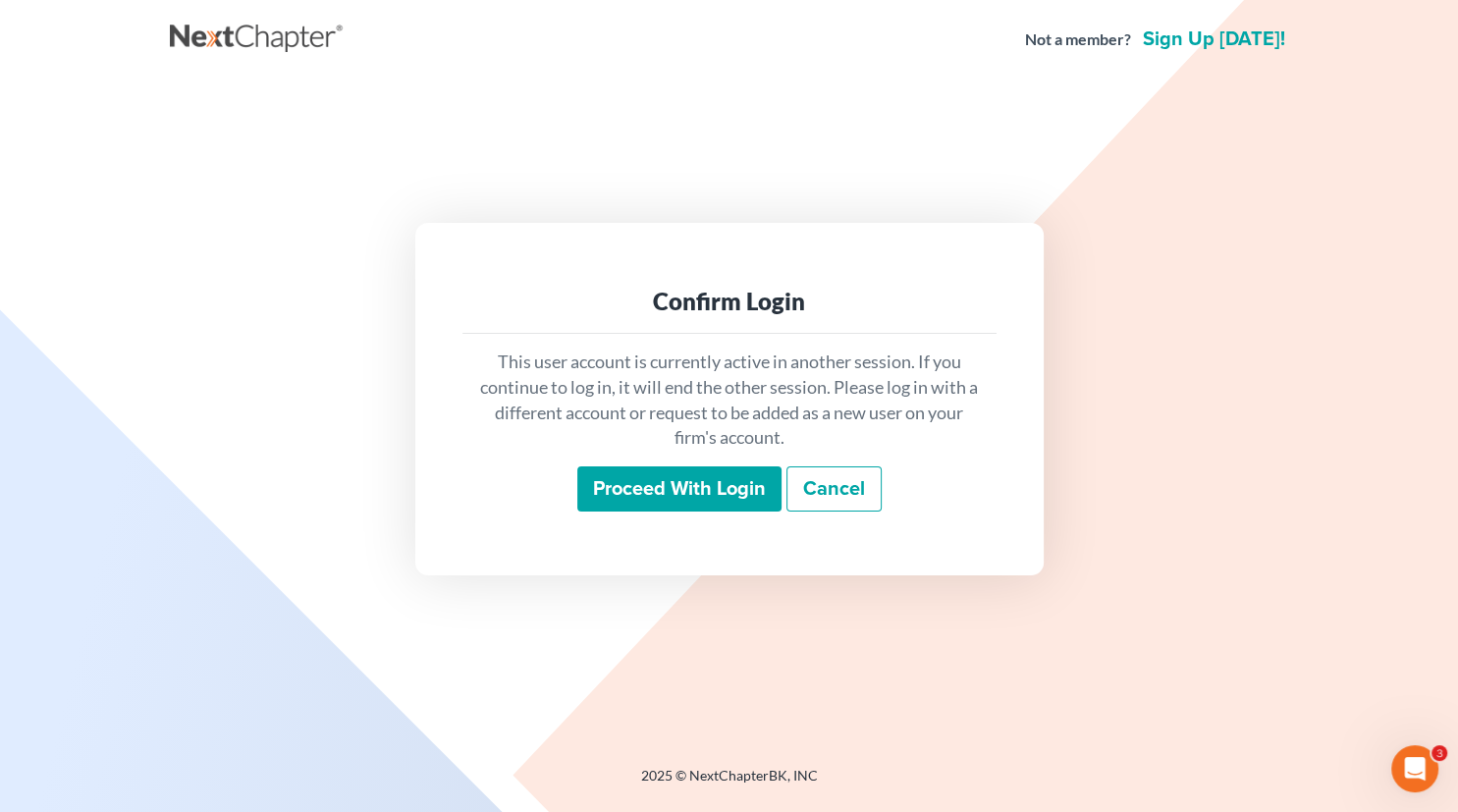 scroll, scrollTop: 0, scrollLeft: 0, axis: both 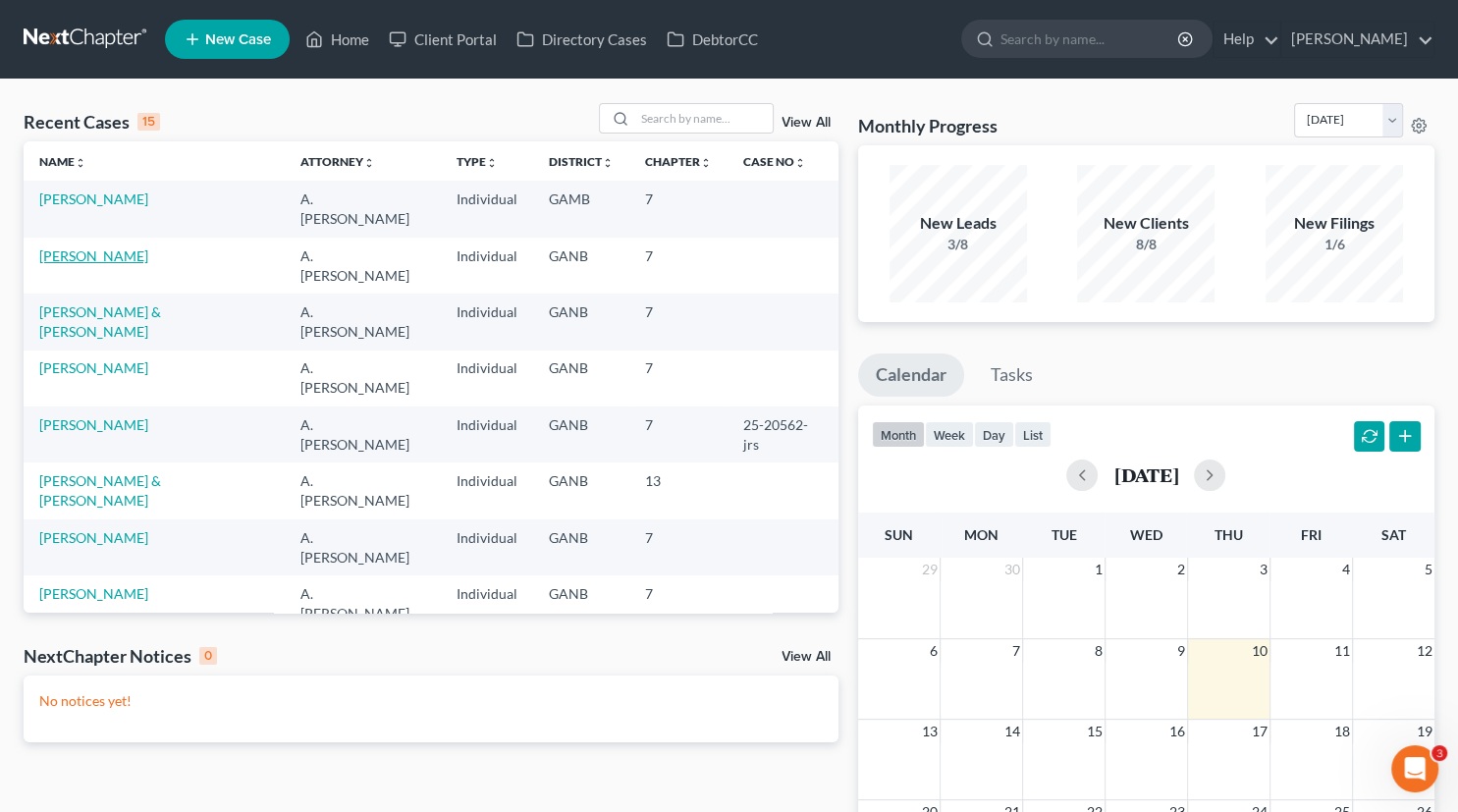 click on "Dion, Matthew" at bounding box center [93, 255] 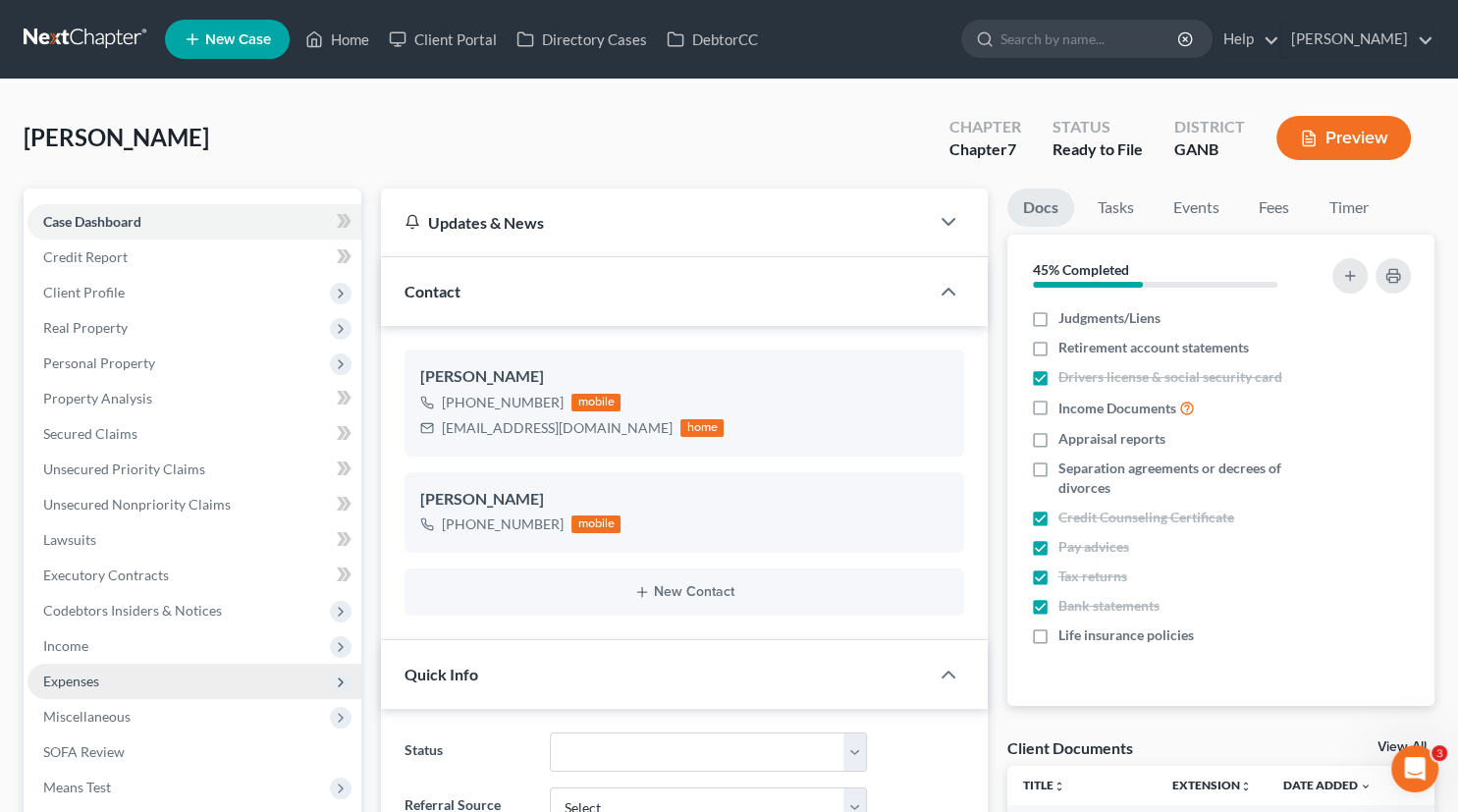click on "Expenses" at bounding box center [71, 680] 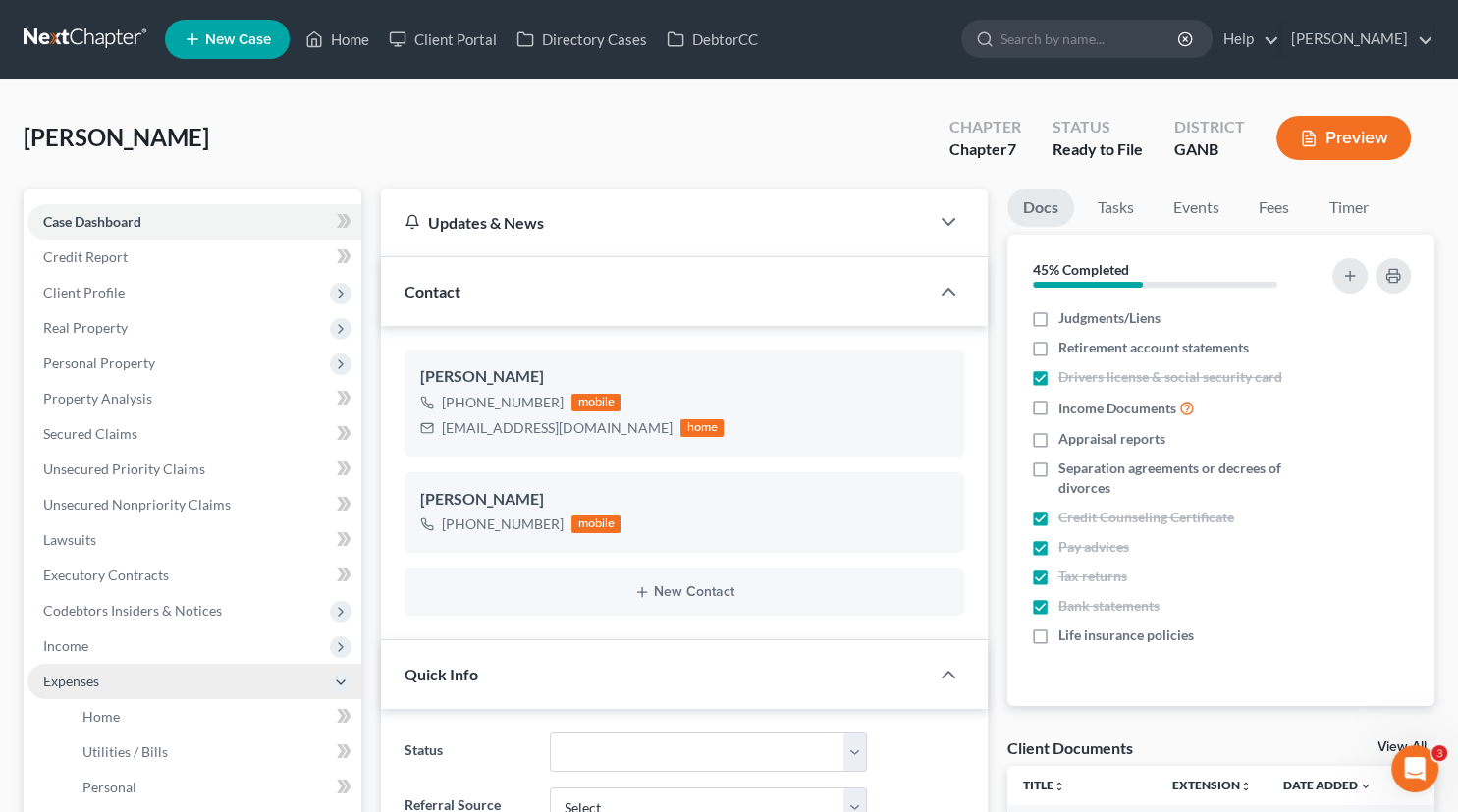 click on "Expenses" at bounding box center [71, 680] 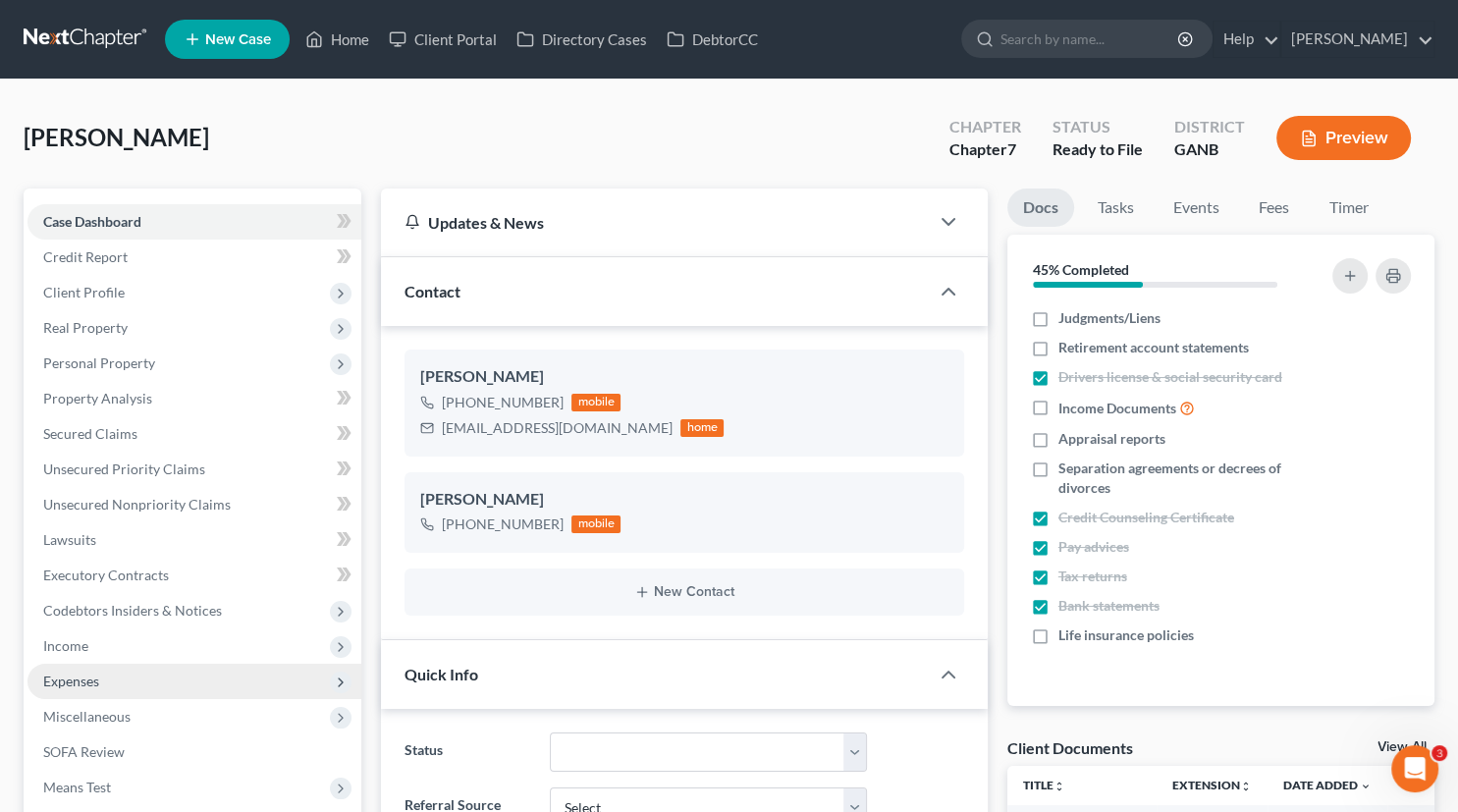 click on "Expenses" at bounding box center [71, 680] 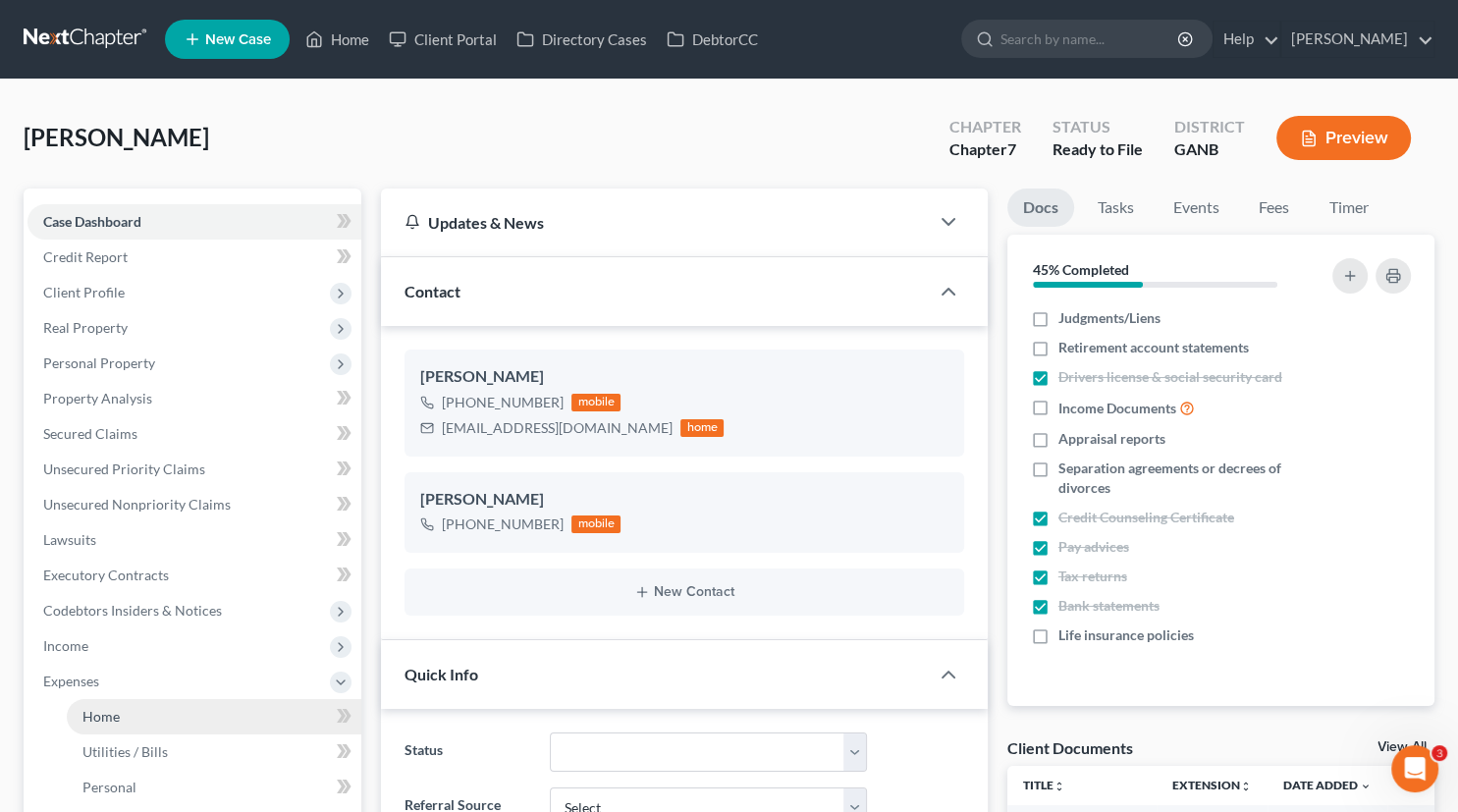 click on "Home" at bounding box center (101, 716) 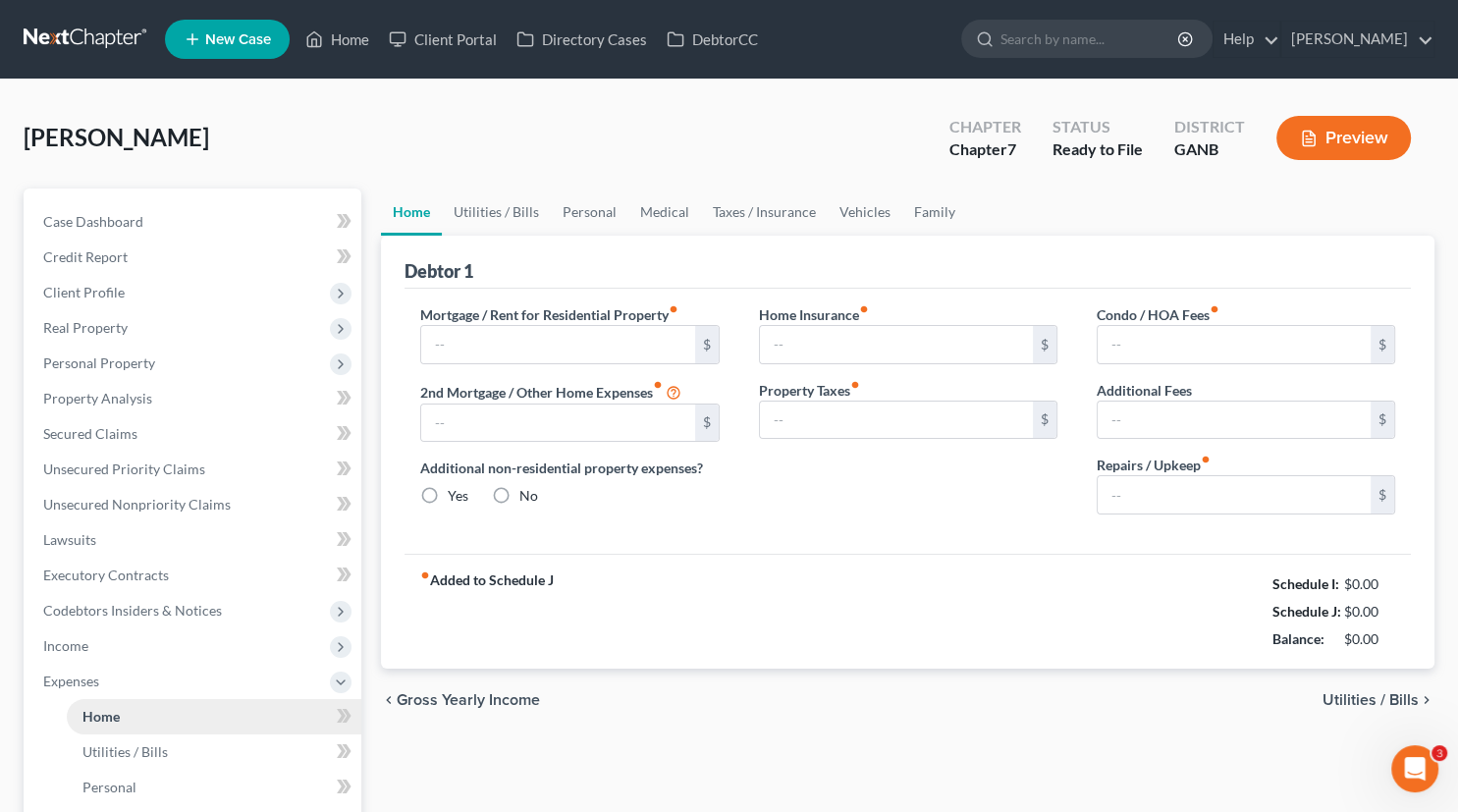 type on "400.00" 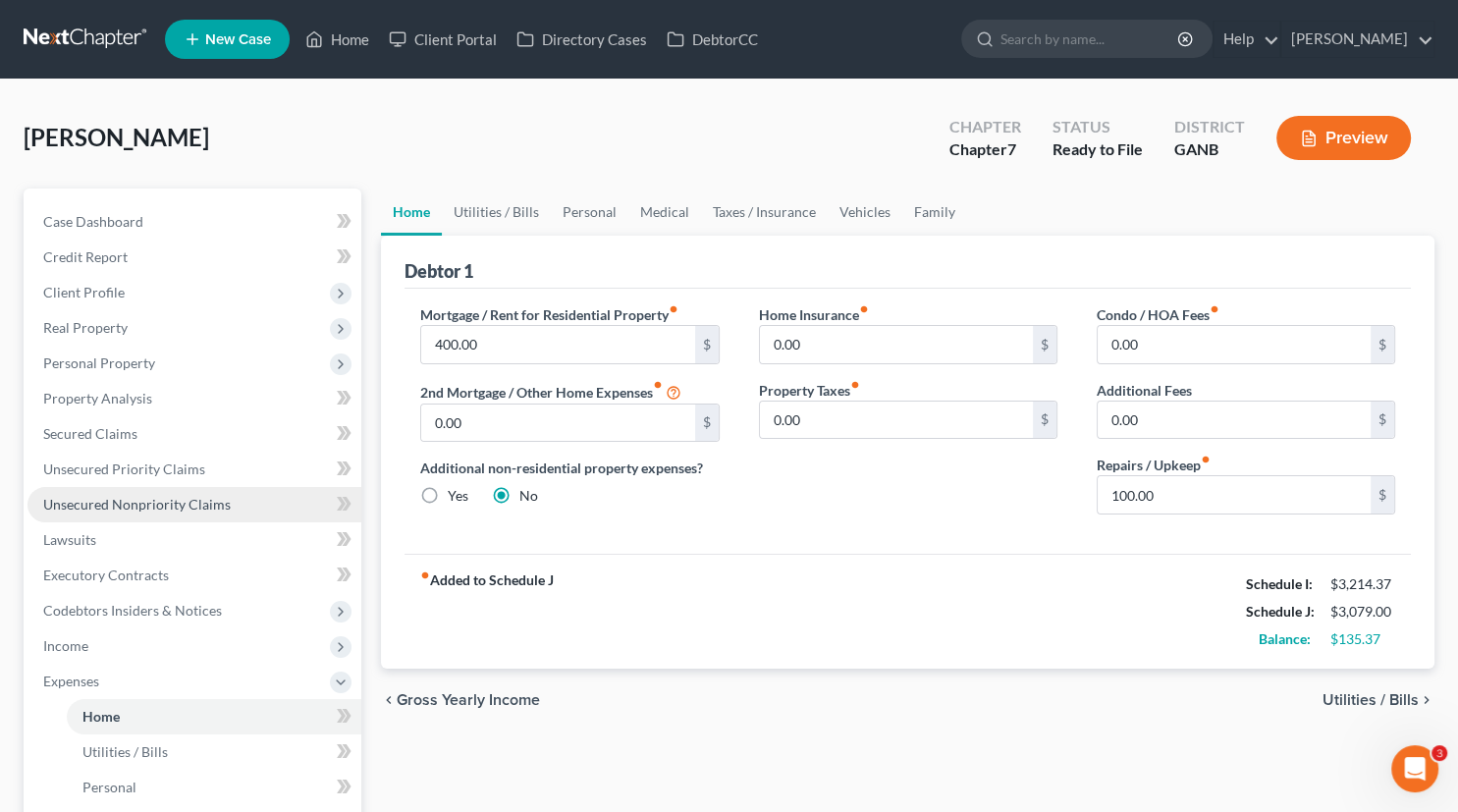 click on "Unsecured Nonpriority Claims" at bounding box center (136, 504) 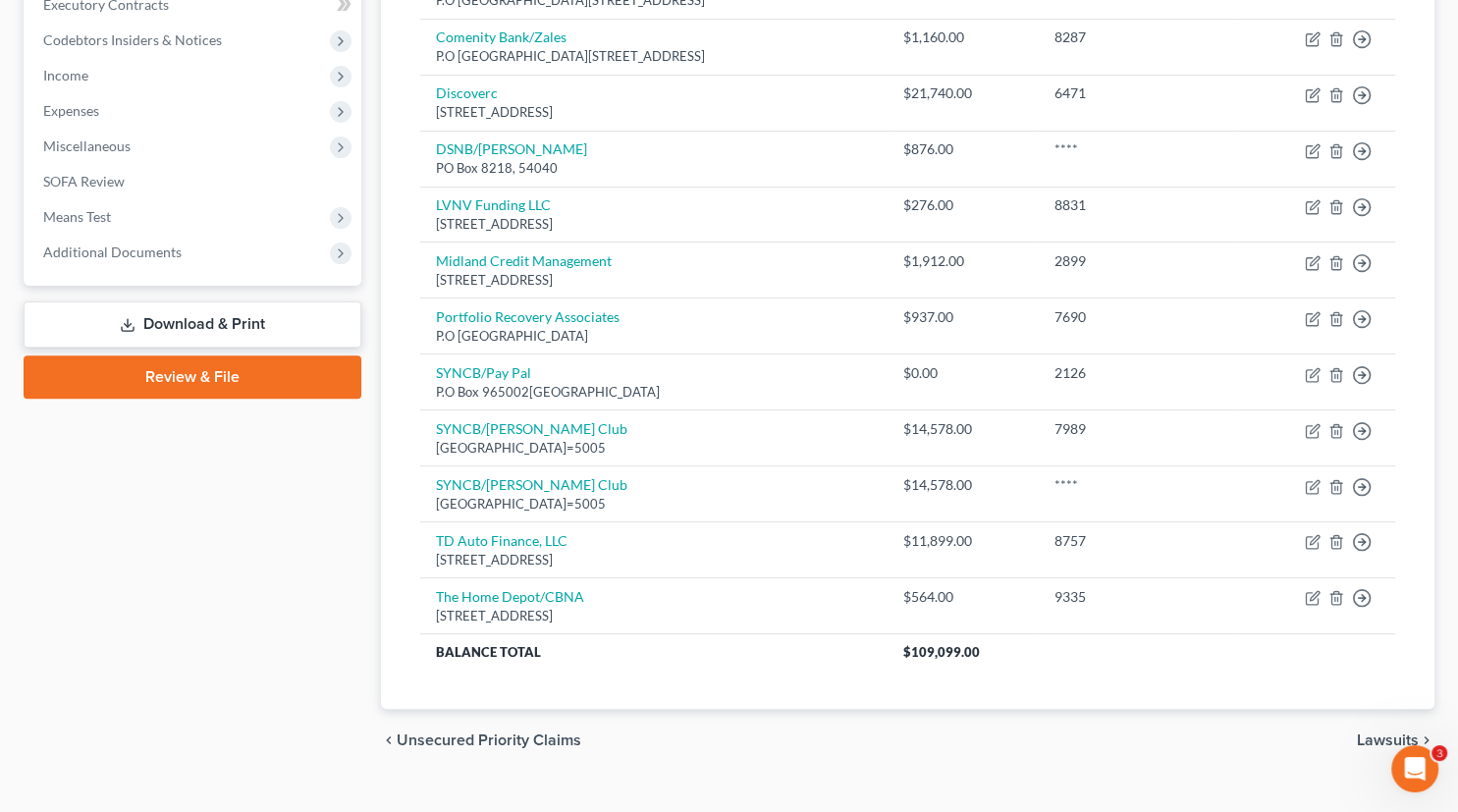 scroll, scrollTop: 573, scrollLeft: 0, axis: vertical 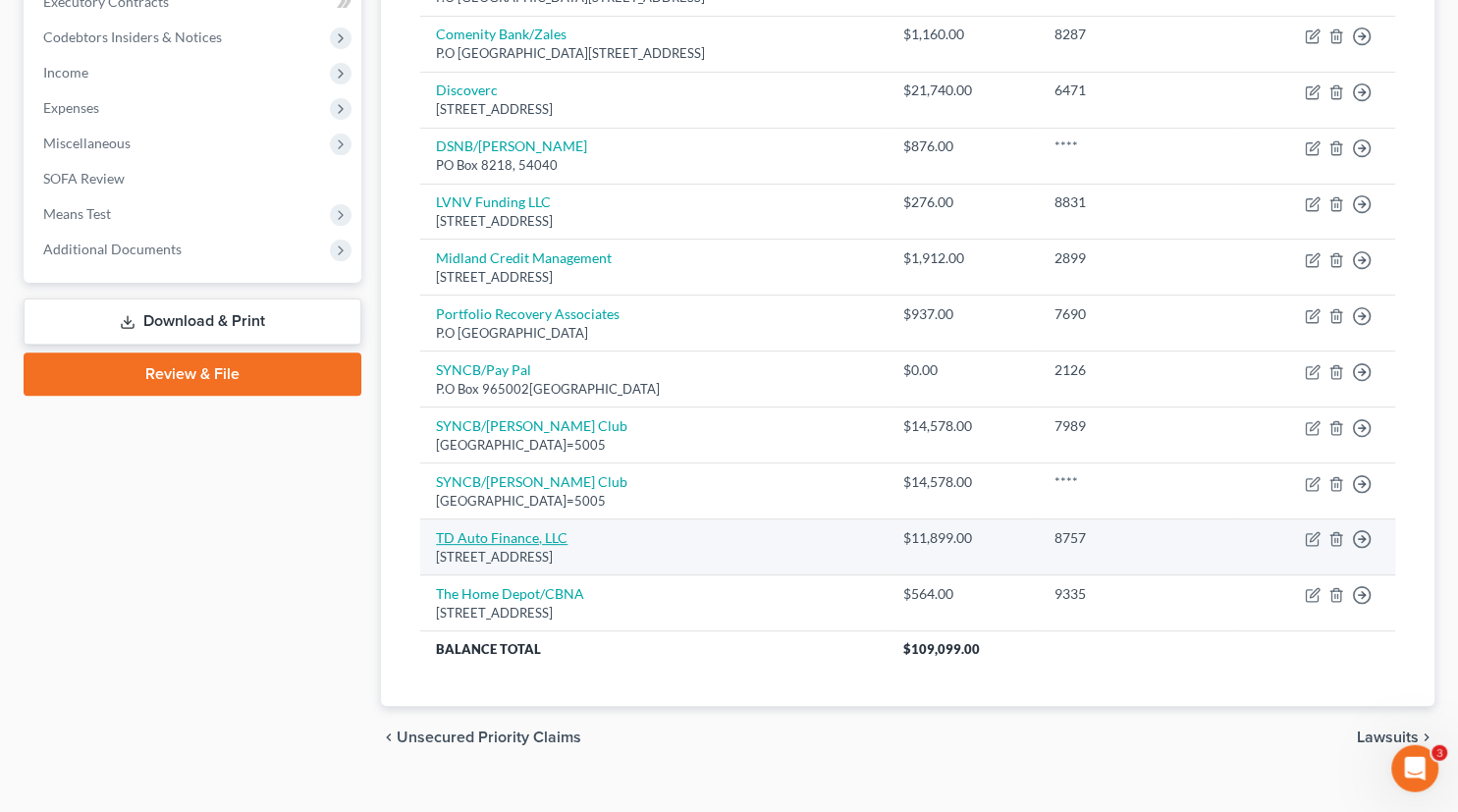 click on "TD Auto Finance, LLC" at bounding box center (502, 537) 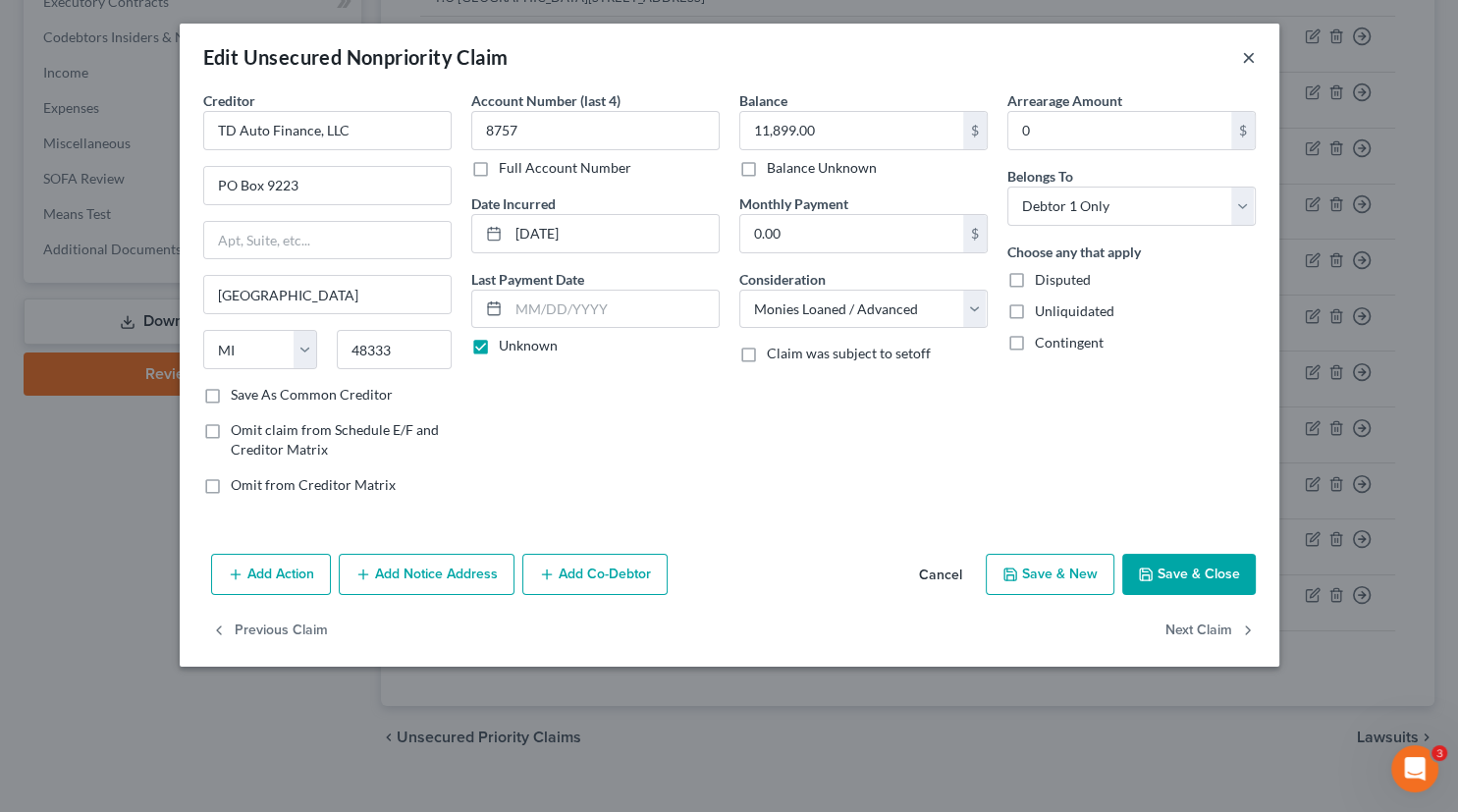 click on "×" at bounding box center (1249, 57) 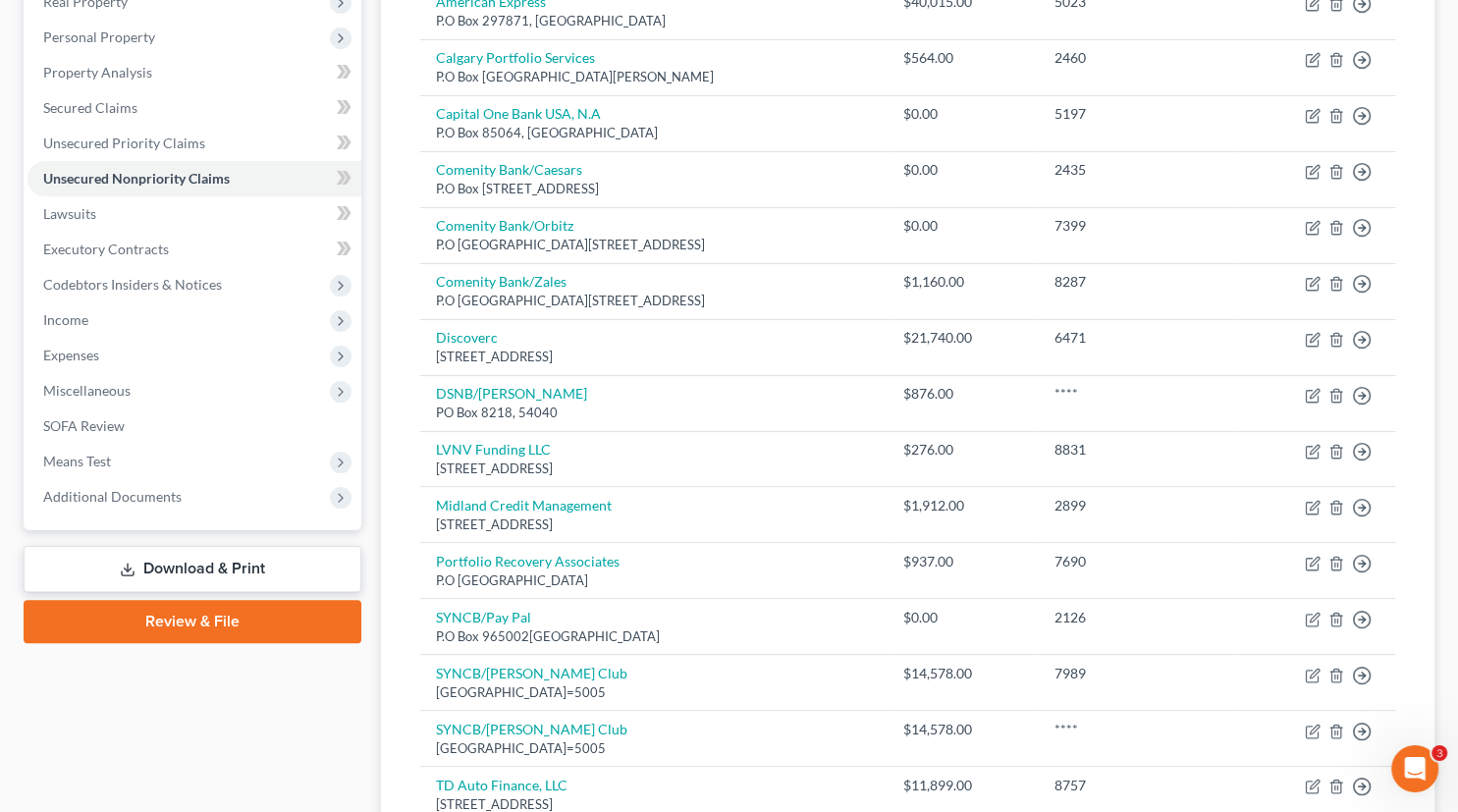 scroll, scrollTop: 324, scrollLeft: 0, axis: vertical 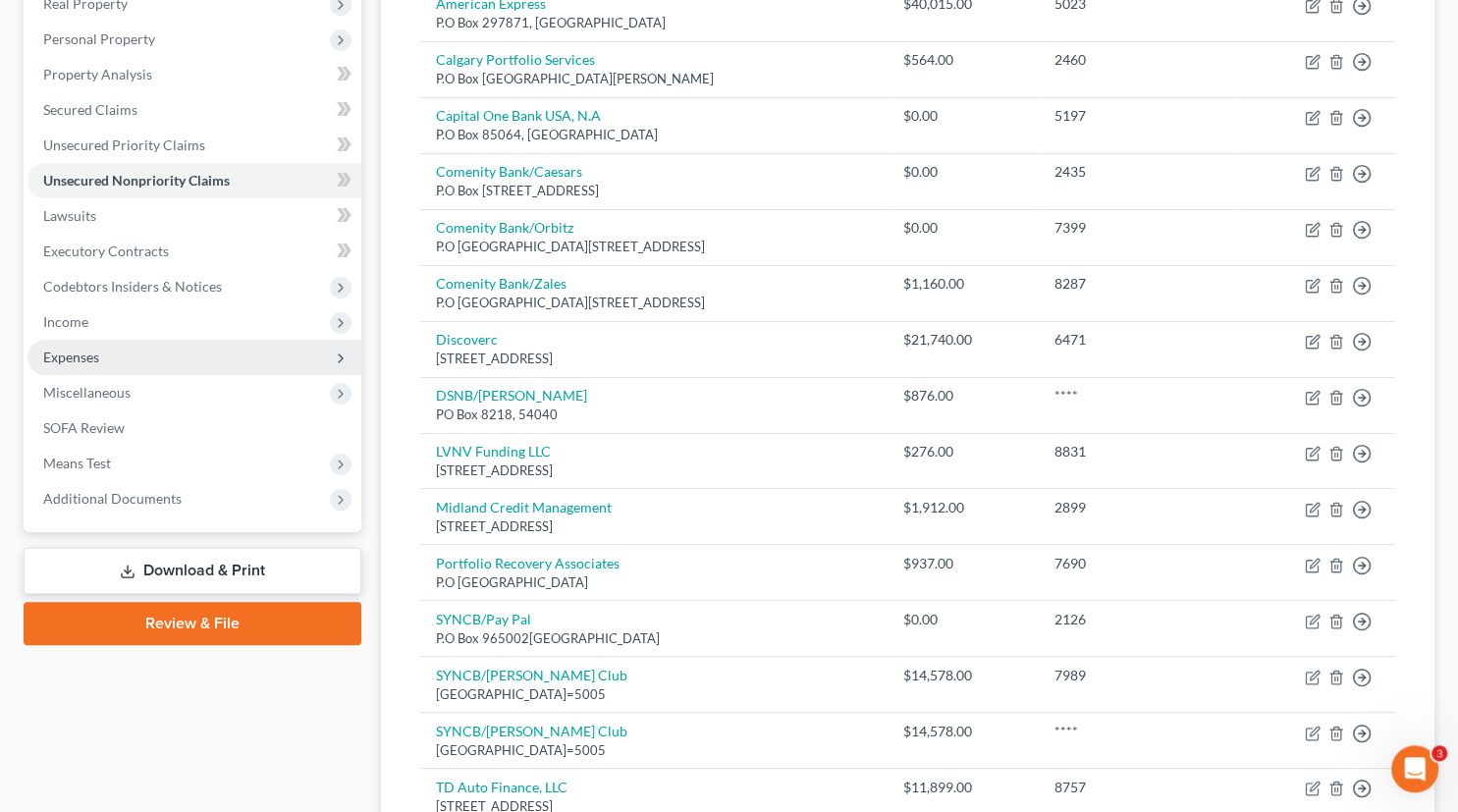 click on "Expenses" at bounding box center [71, 356] 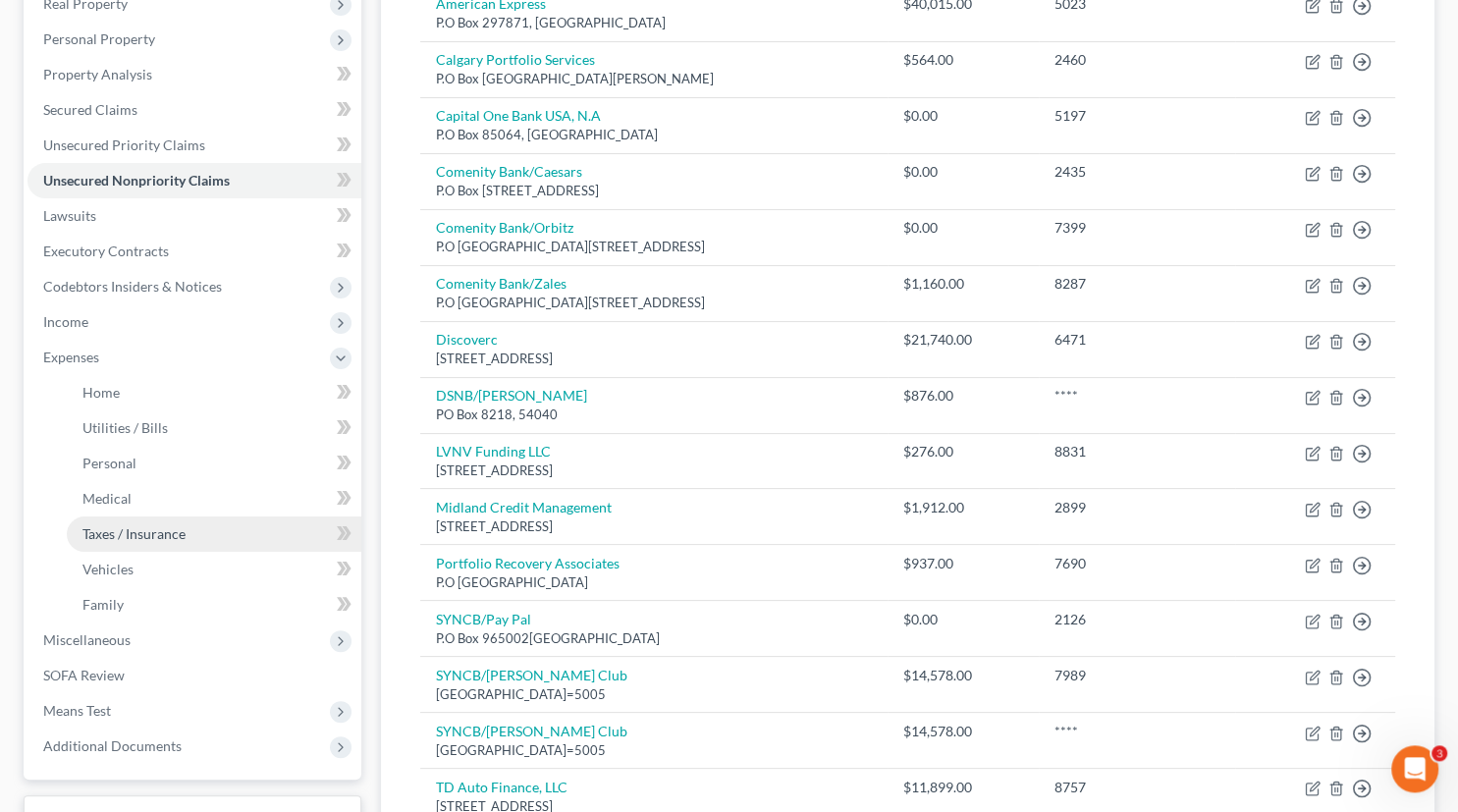 click on "Taxes / Insurance" at bounding box center (134, 533) 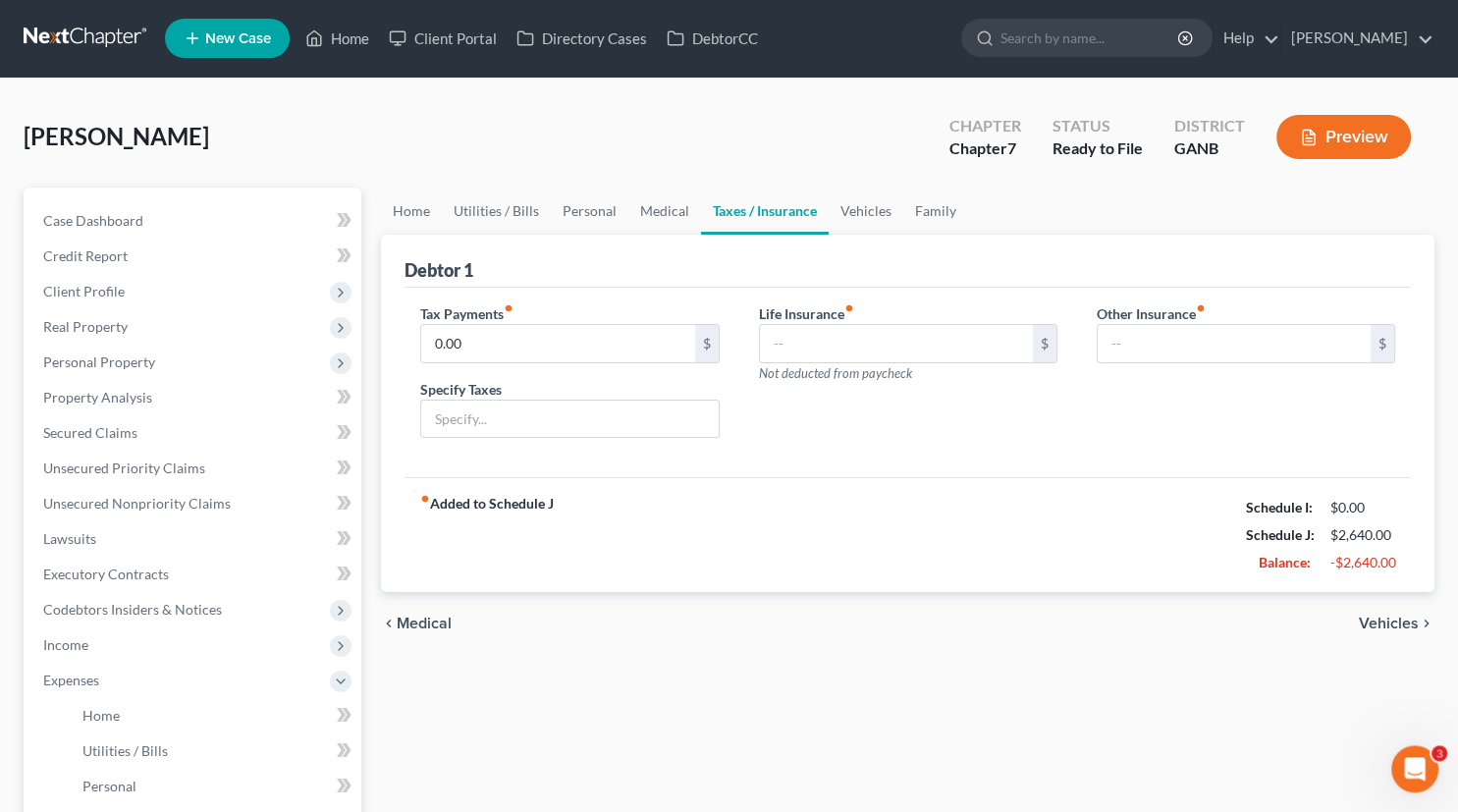 scroll, scrollTop: 0, scrollLeft: 0, axis: both 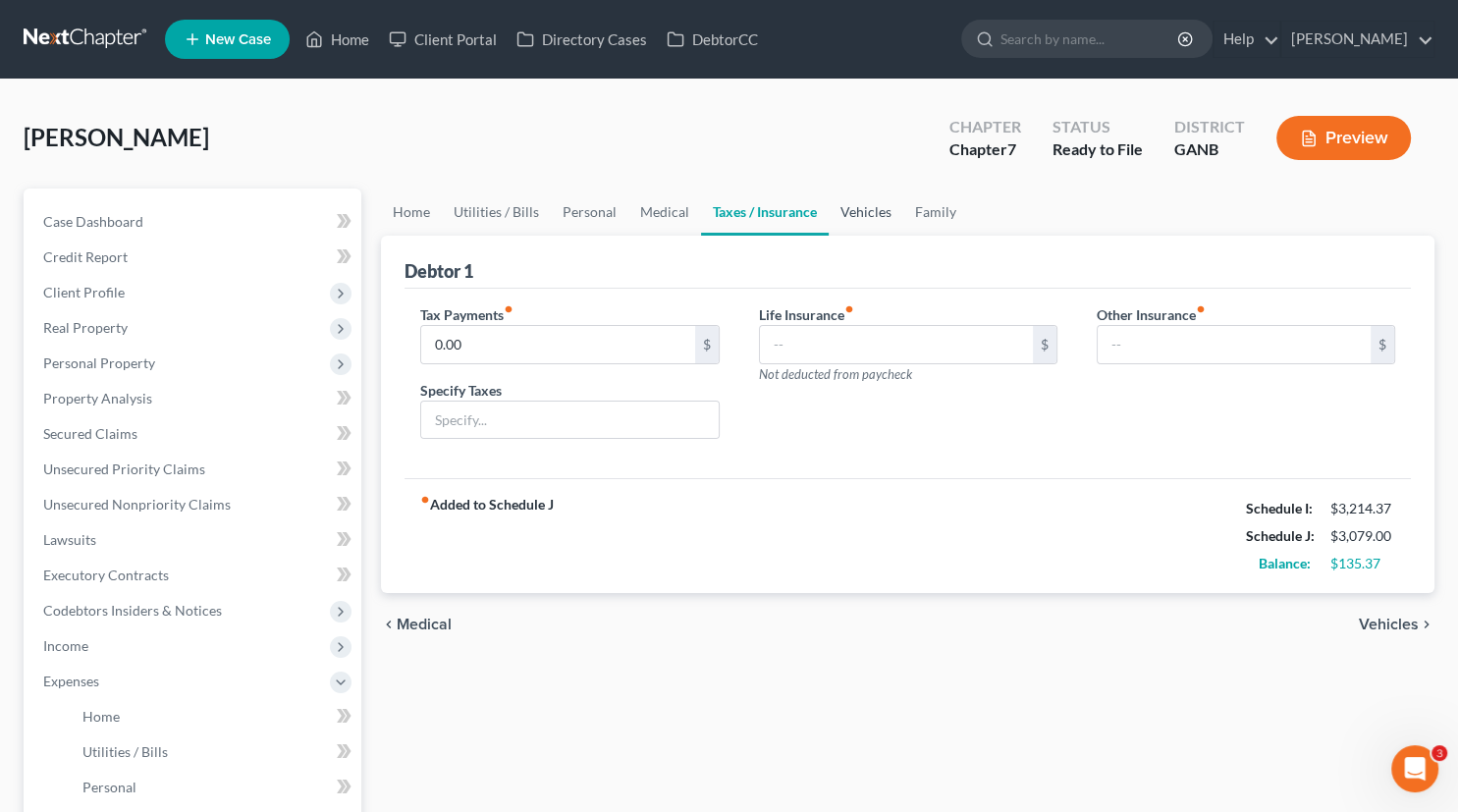 click on "Vehicles" at bounding box center (866, 212) 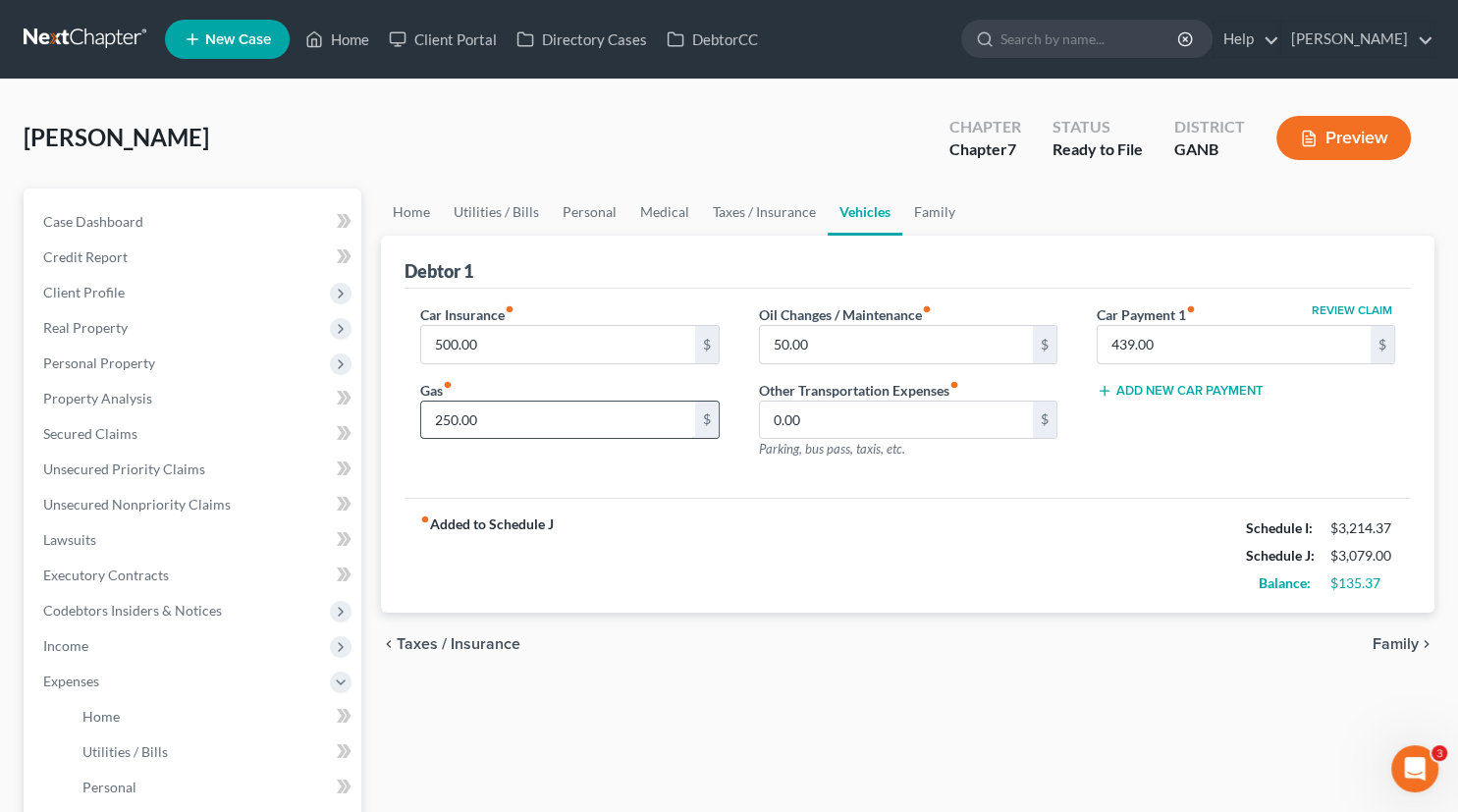 drag, startPoint x: 485, startPoint y: 422, endPoint x: 508, endPoint y: 421, distance: 23.021729 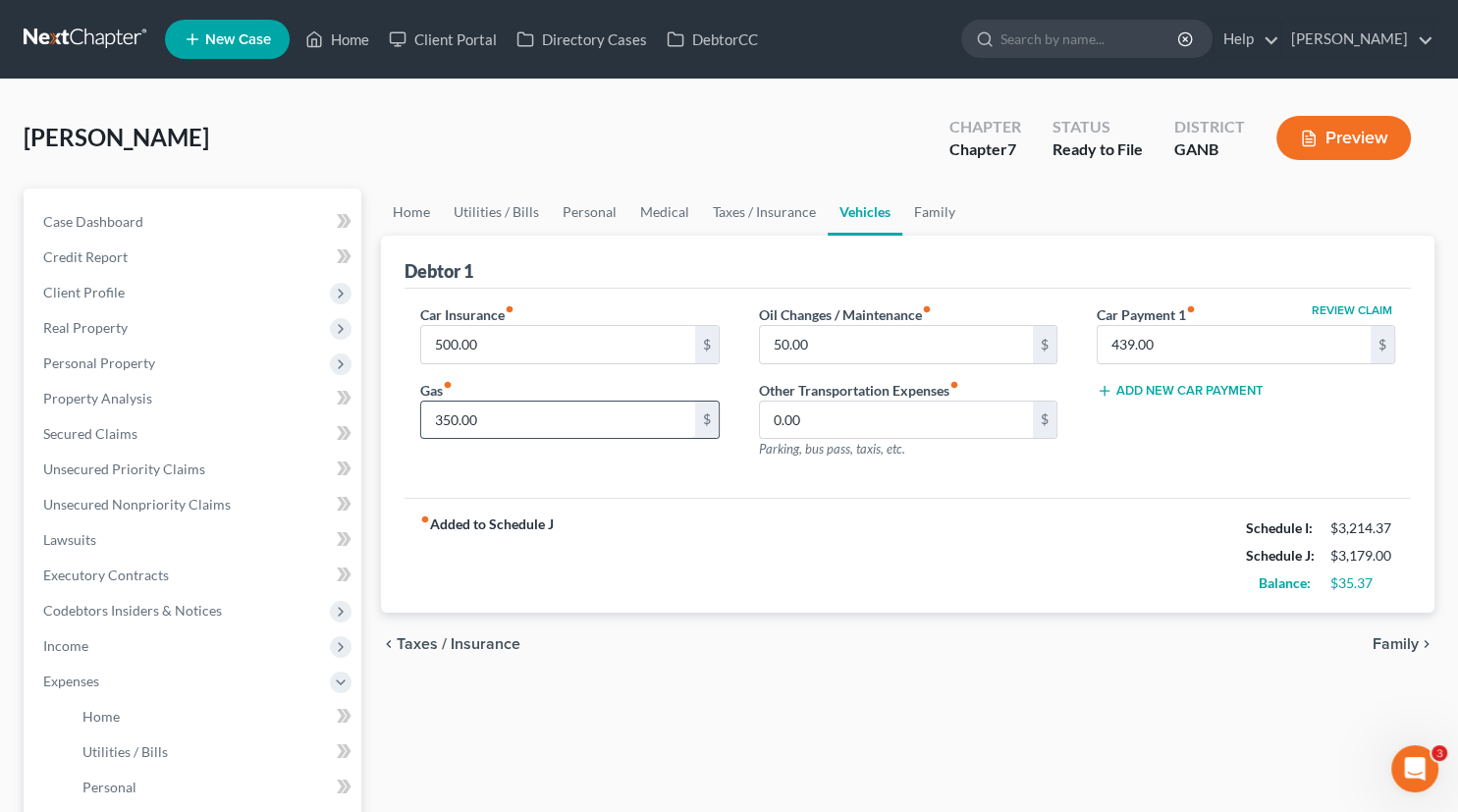 type on "350.00" 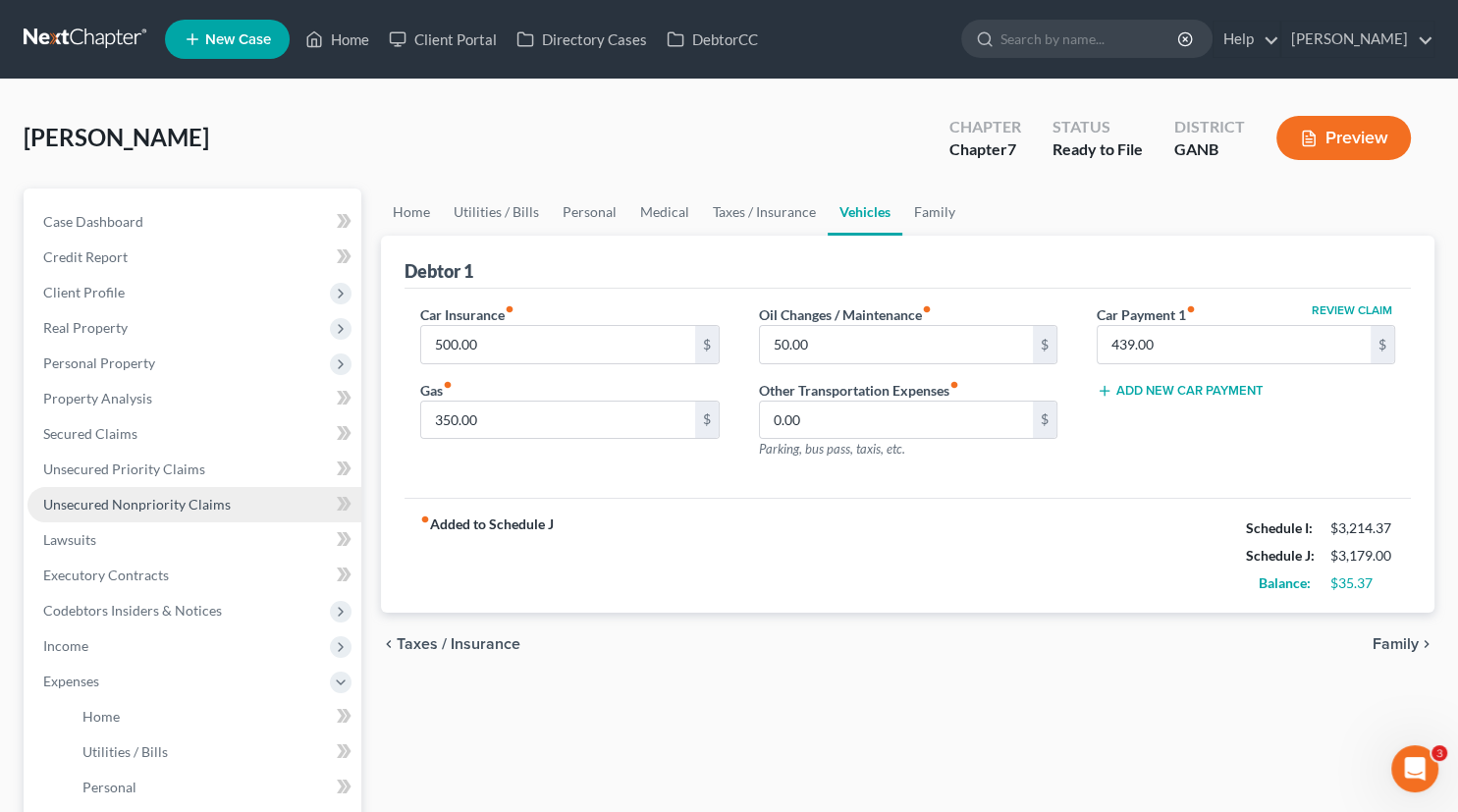 click on "Unsecured Nonpriority Claims" at bounding box center [136, 504] 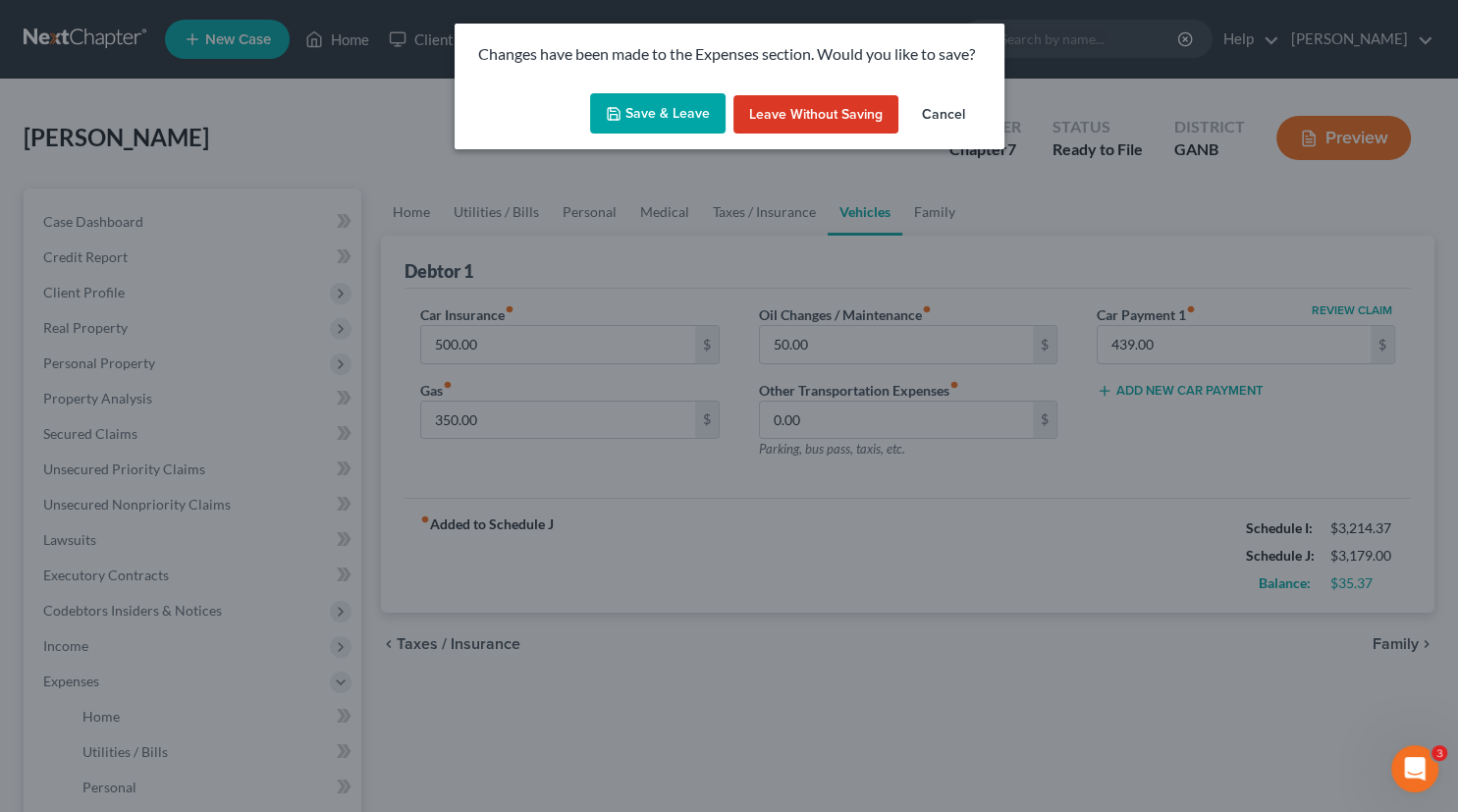 click on "Save & Leave" at bounding box center [658, 114] 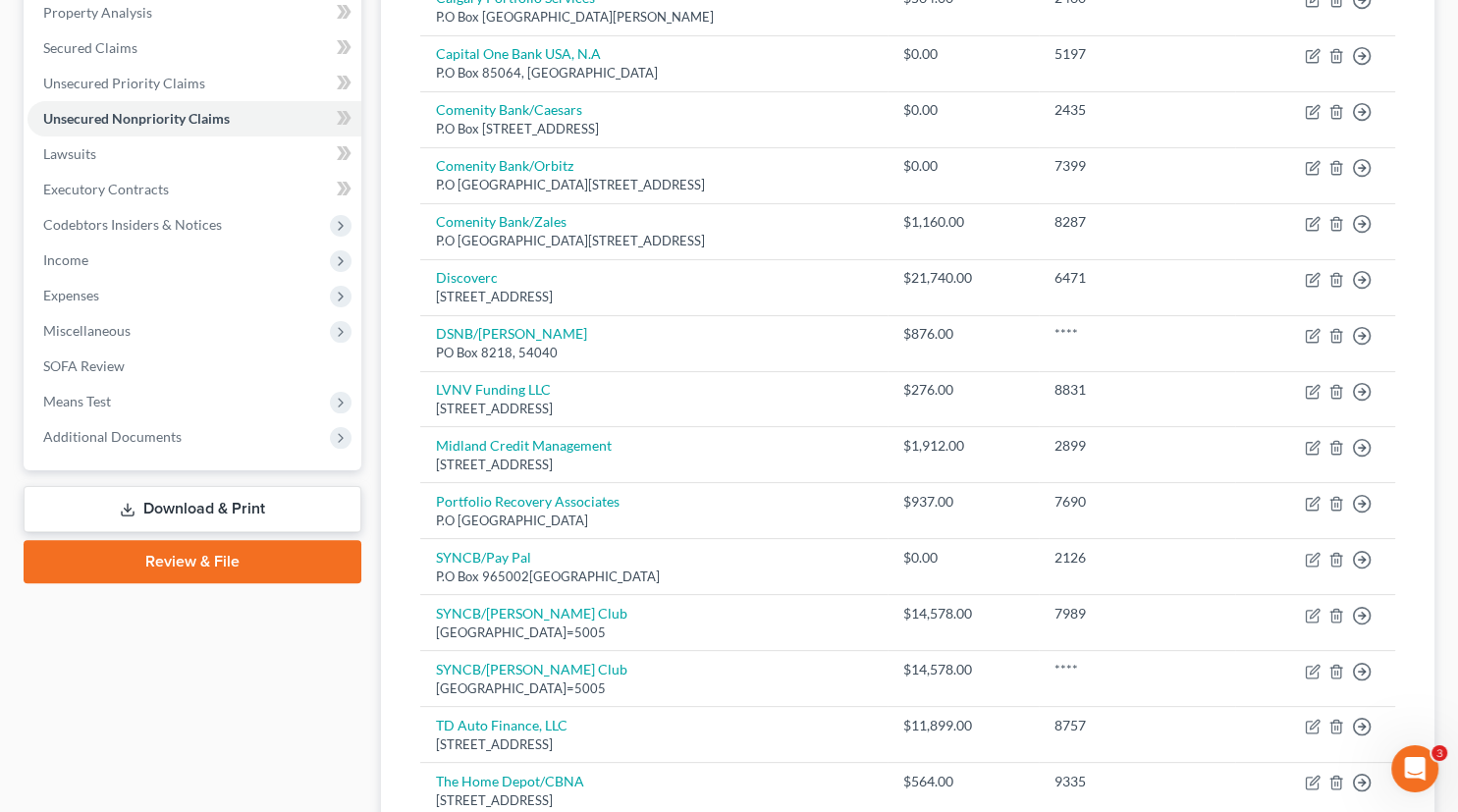 scroll, scrollTop: 330, scrollLeft: 0, axis: vertical 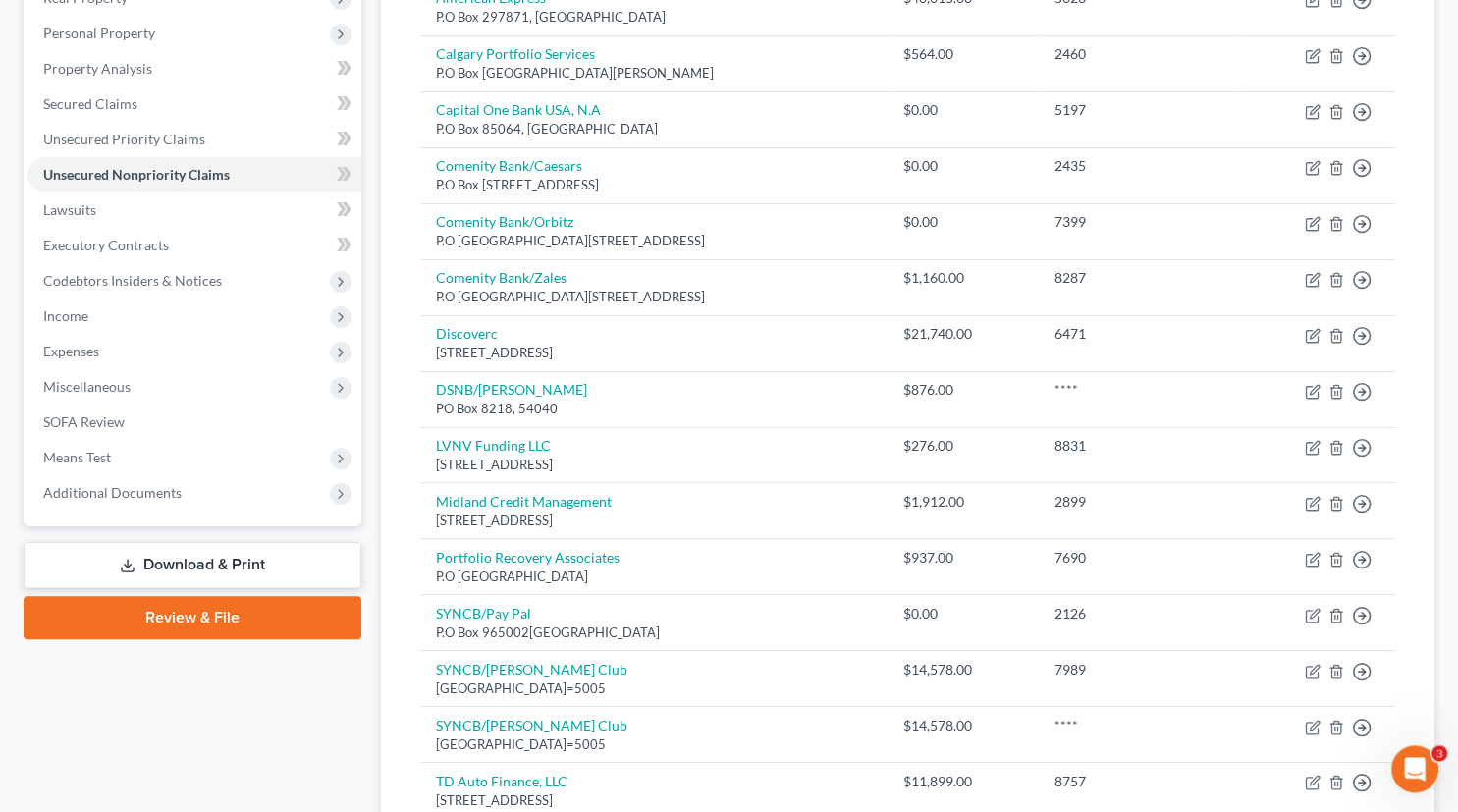 click on "Download & Print" at bounding box center (192, 565) 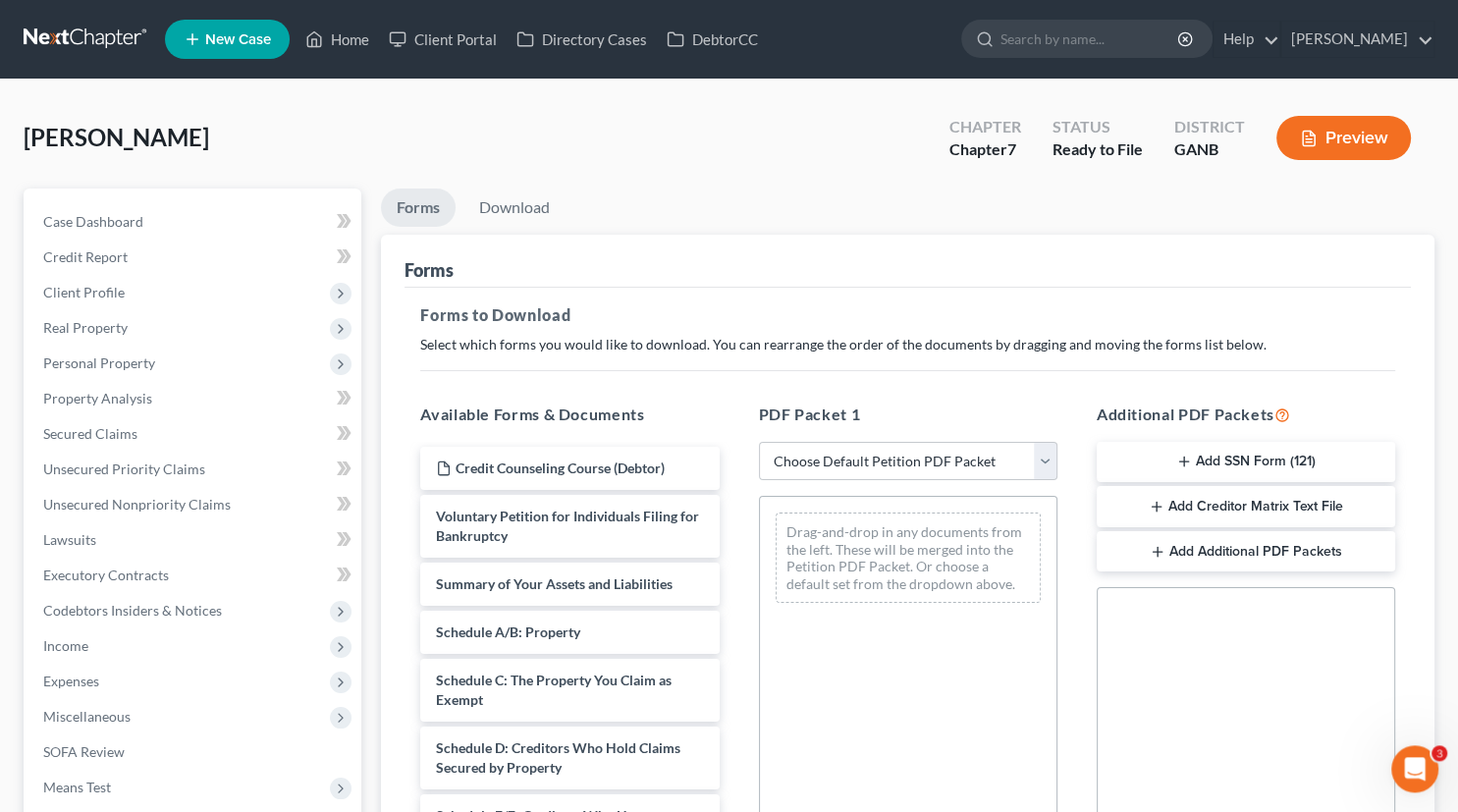 scroll, scrollTop: 0, scrollLeft: 0, axis: both 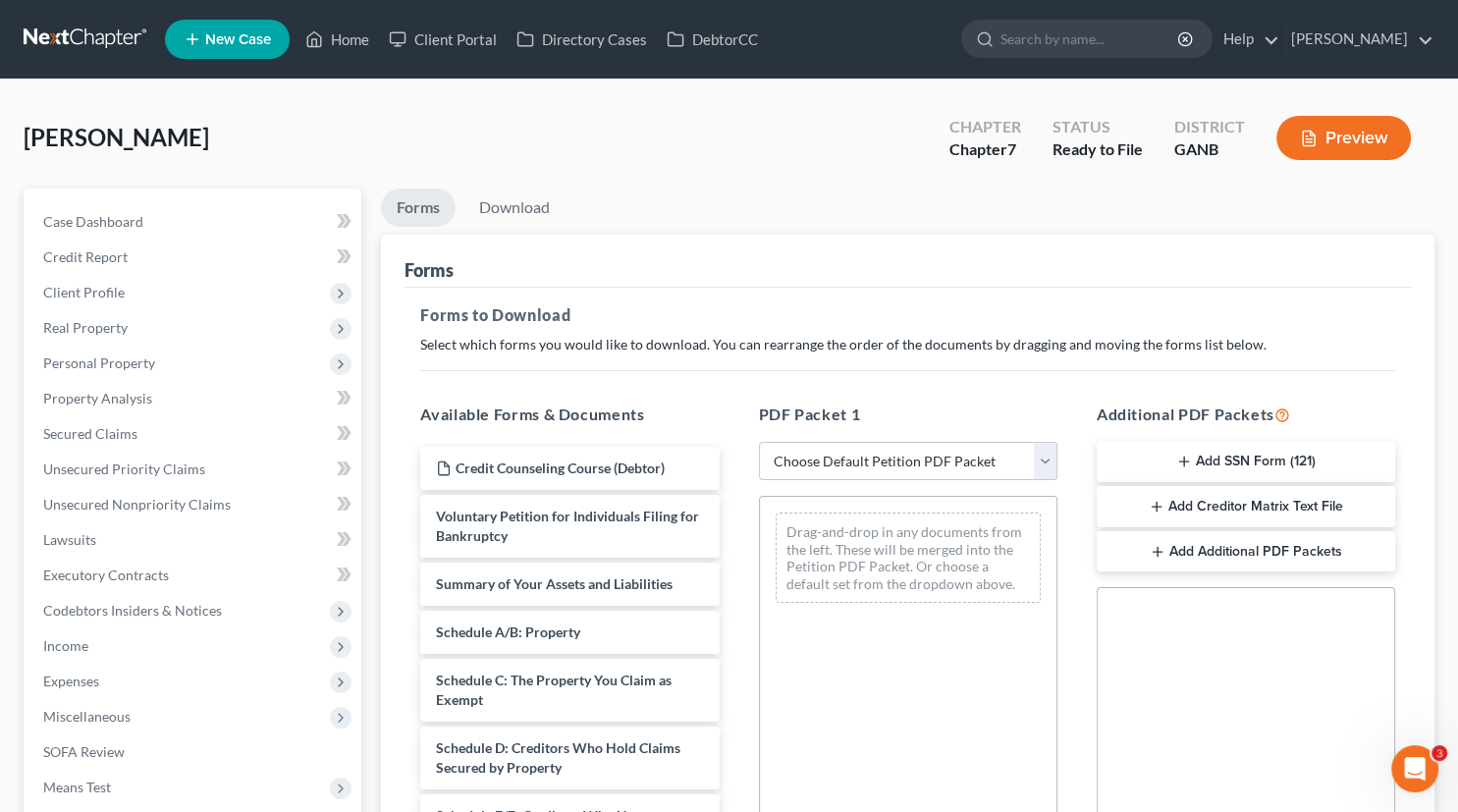 click on "Choose Default Petition PDF Packet Complete Bankruptcy Petition (all forms and schedules) Emergency Filing Forms (Petition and Creditor List Only) Amended Forms Signature Pages Only Northern 7" at bounding box center [908, 461] 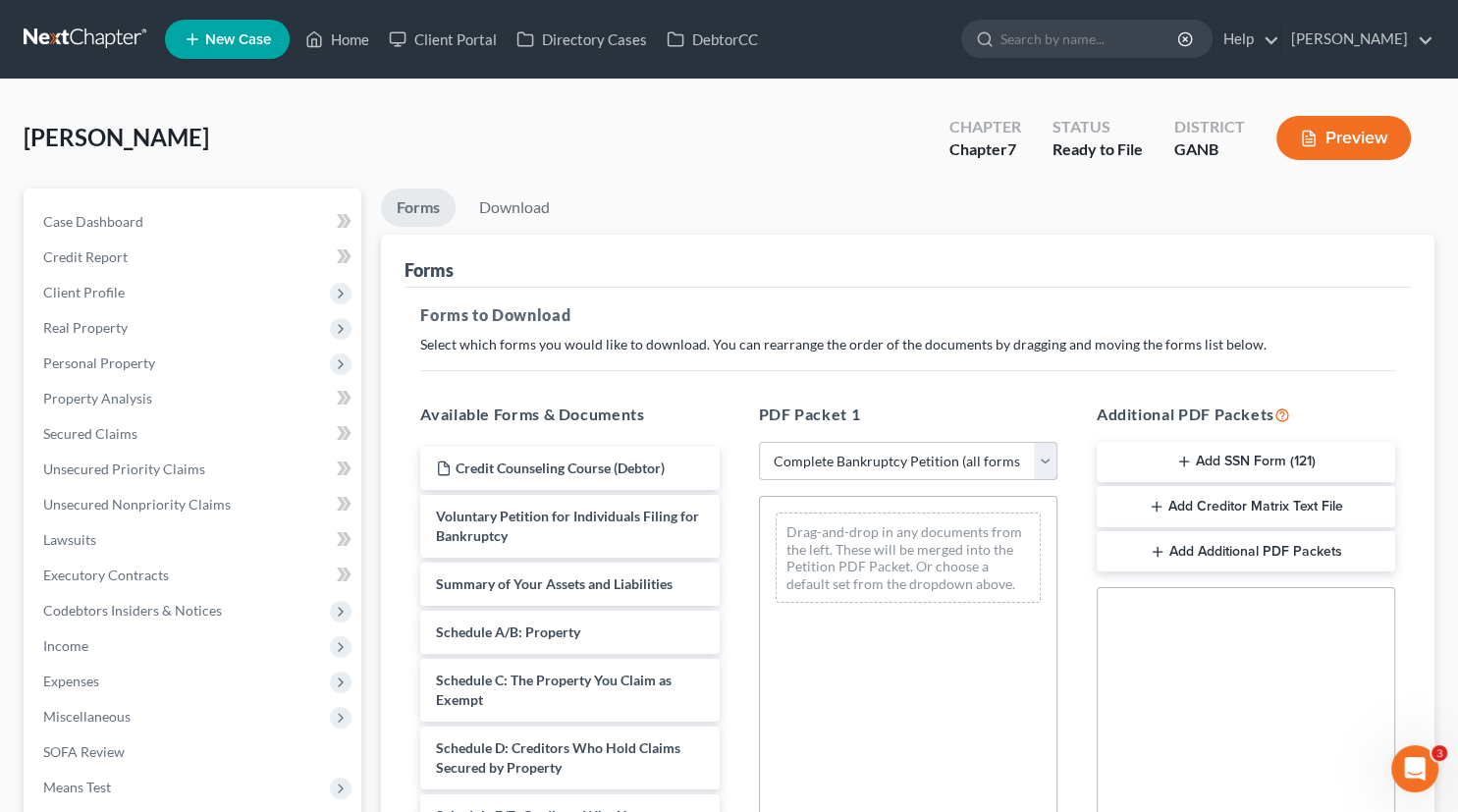 click on "Complete Bankruptcy Petition (all forms and schedules)" at bounding box center [0, 0] 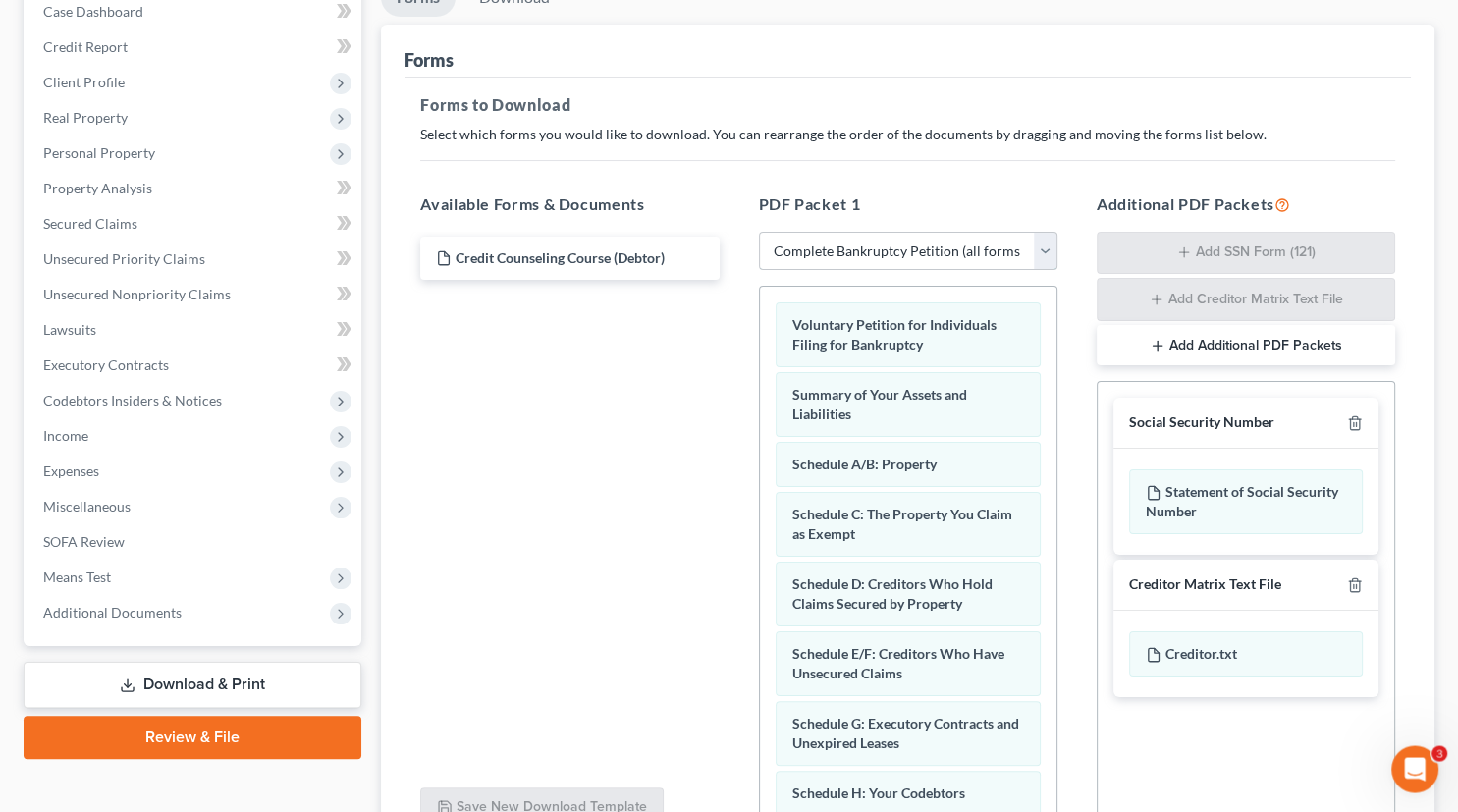 scroll, scrollTop: 401, scrollLeft: 0, axis: vertical 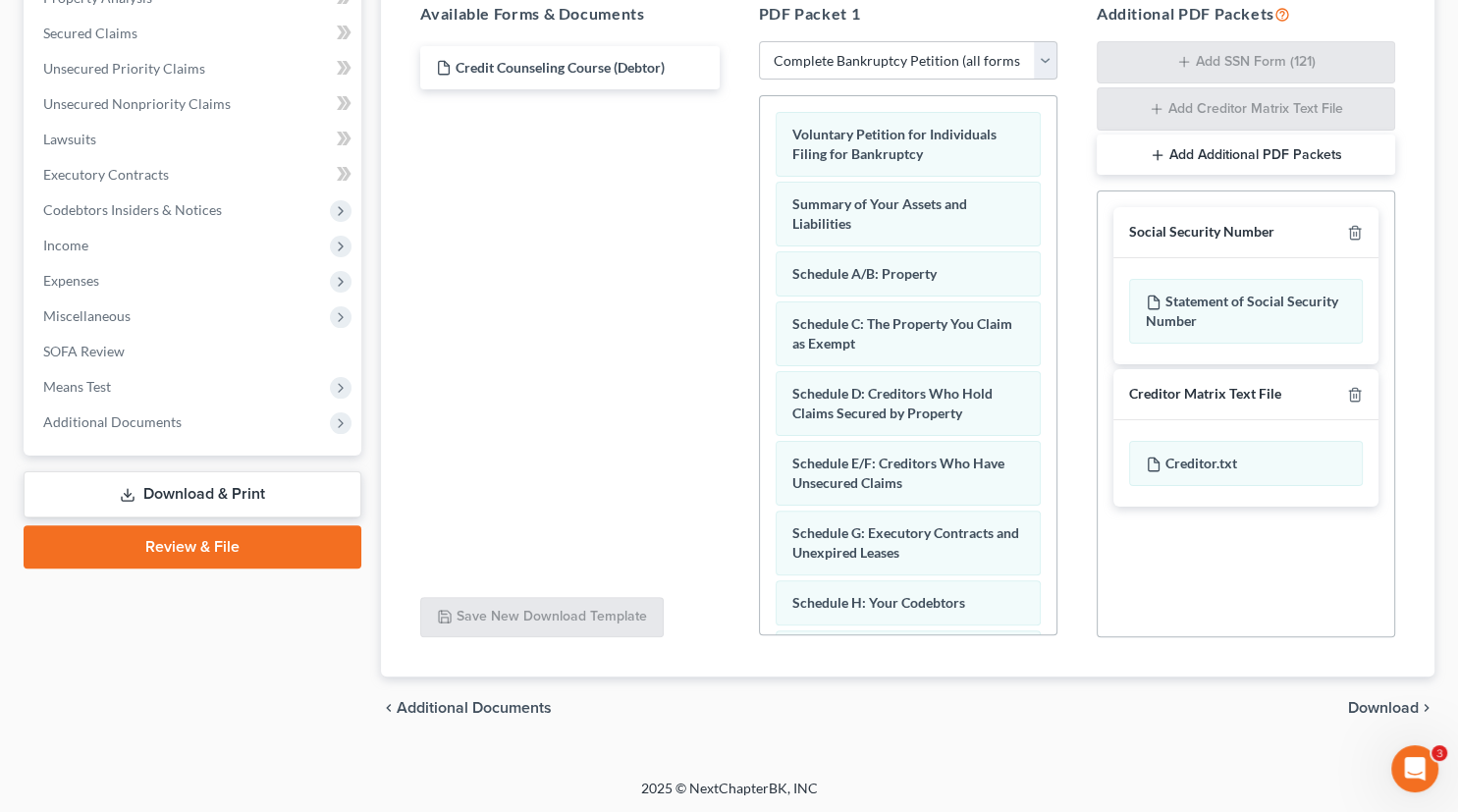 click on "Download" at bounding box center (1383, 708) 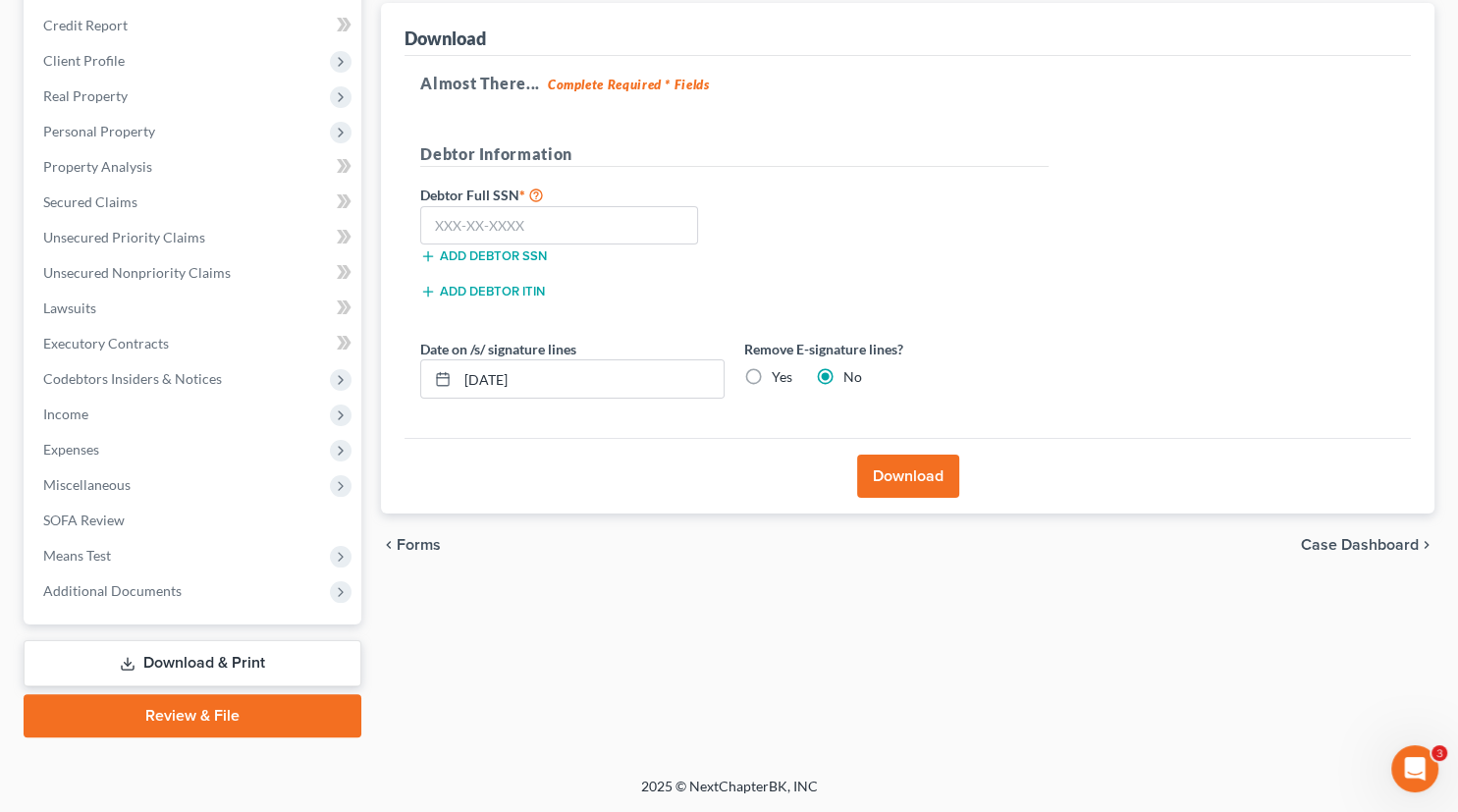 scroll, scrollTop: 229, scrollLeft: 0, axis: vertical 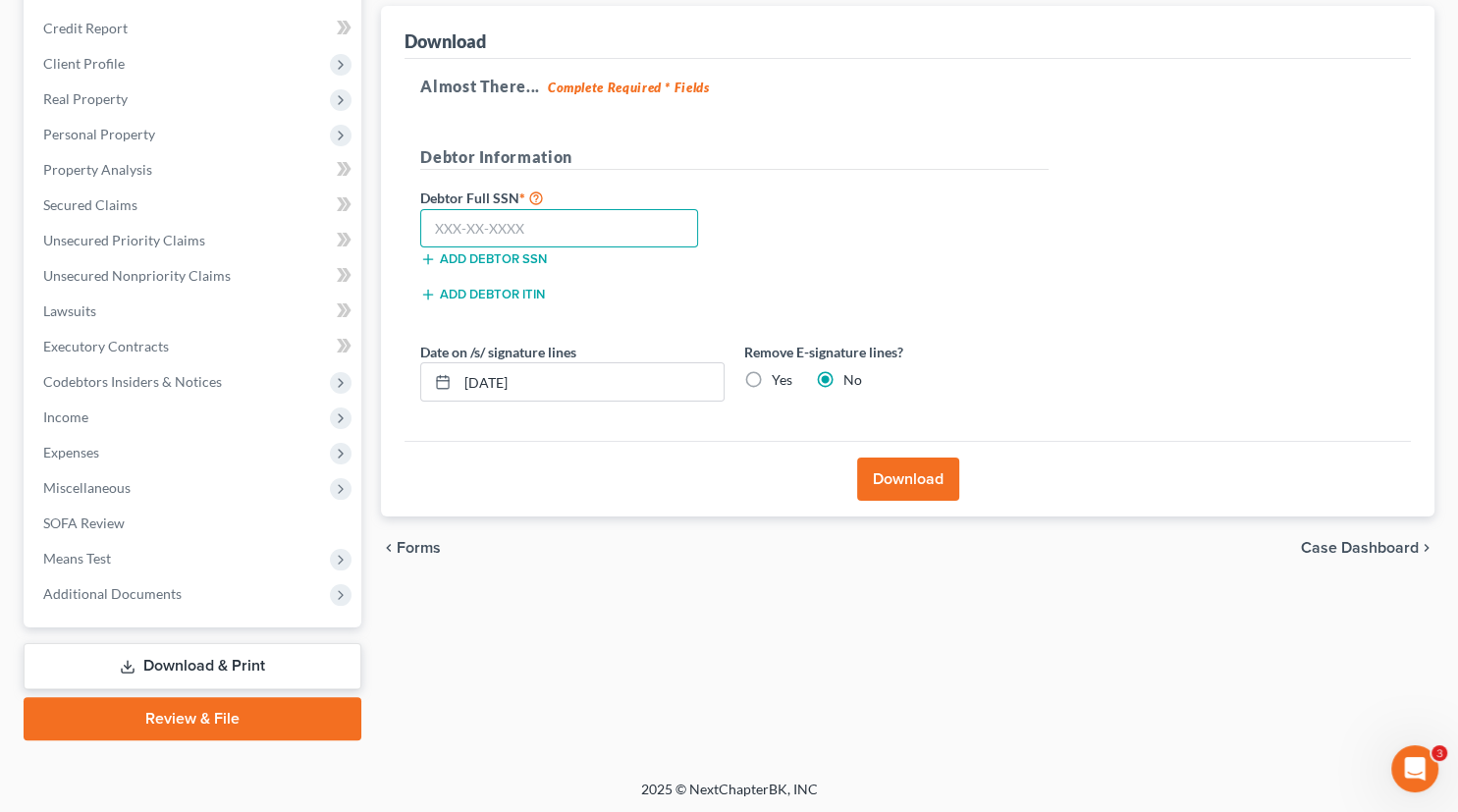 click at bounding box center (559, 229) 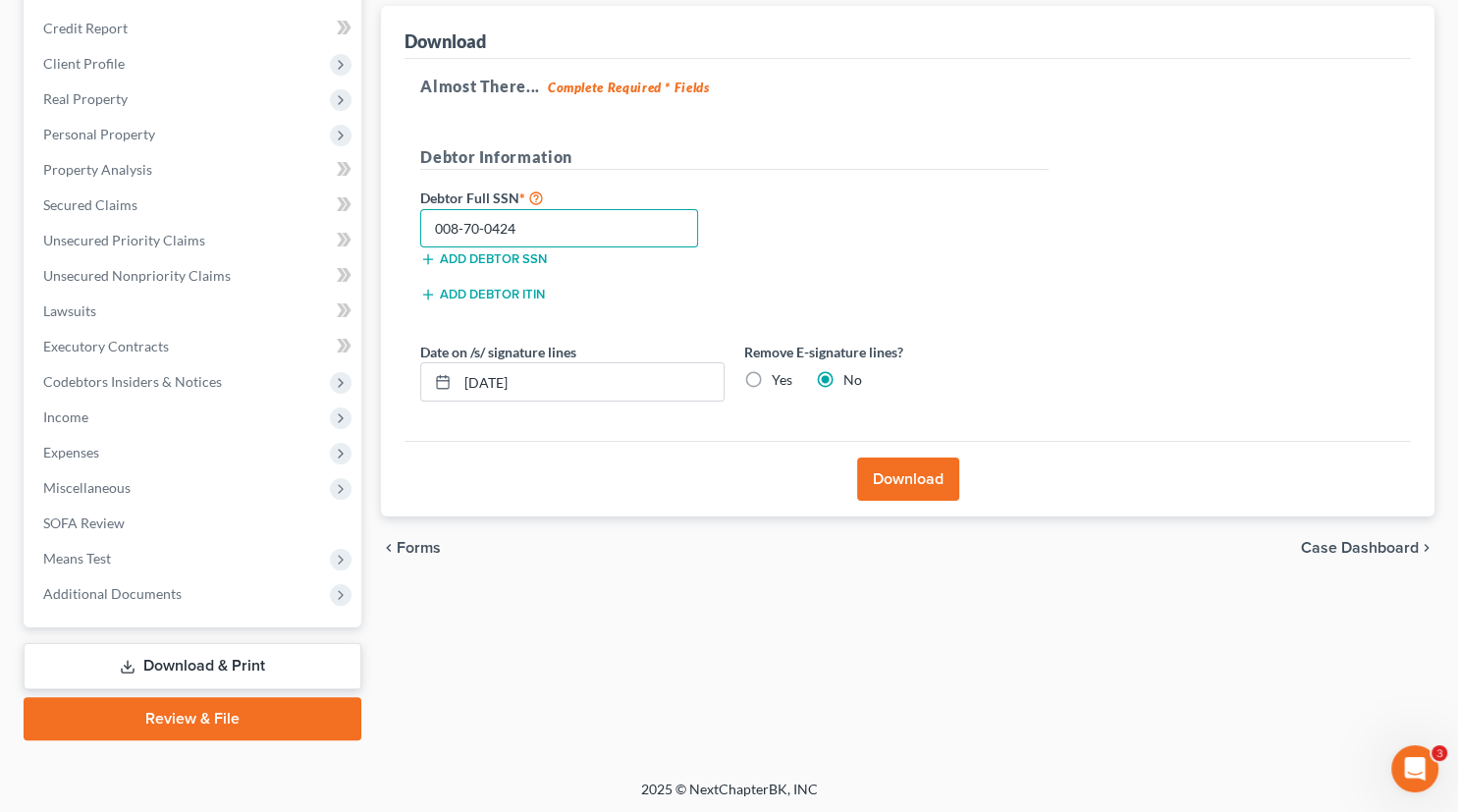 type on "008-70-0424" 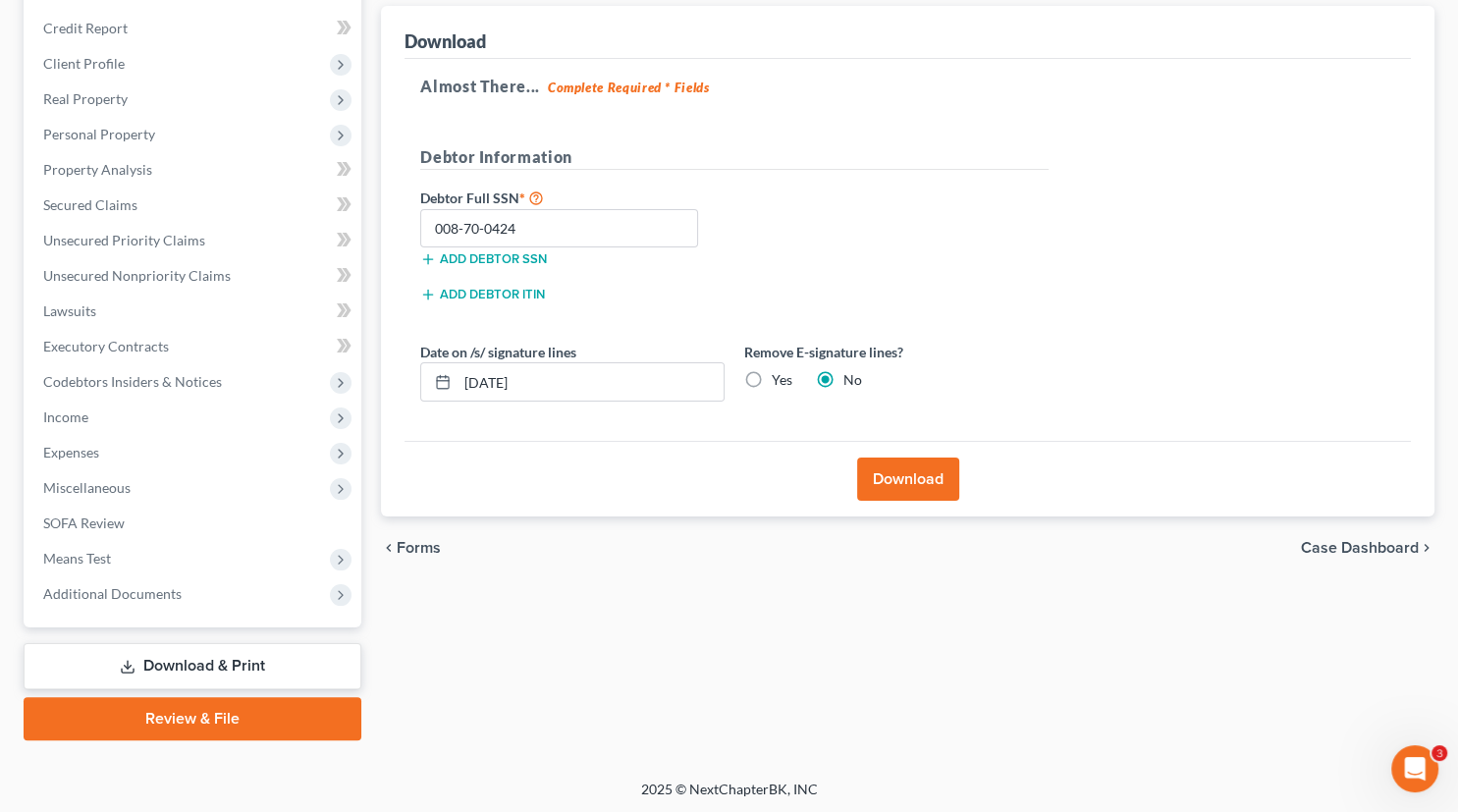 click on "Download" at bounding box center (908, 479) 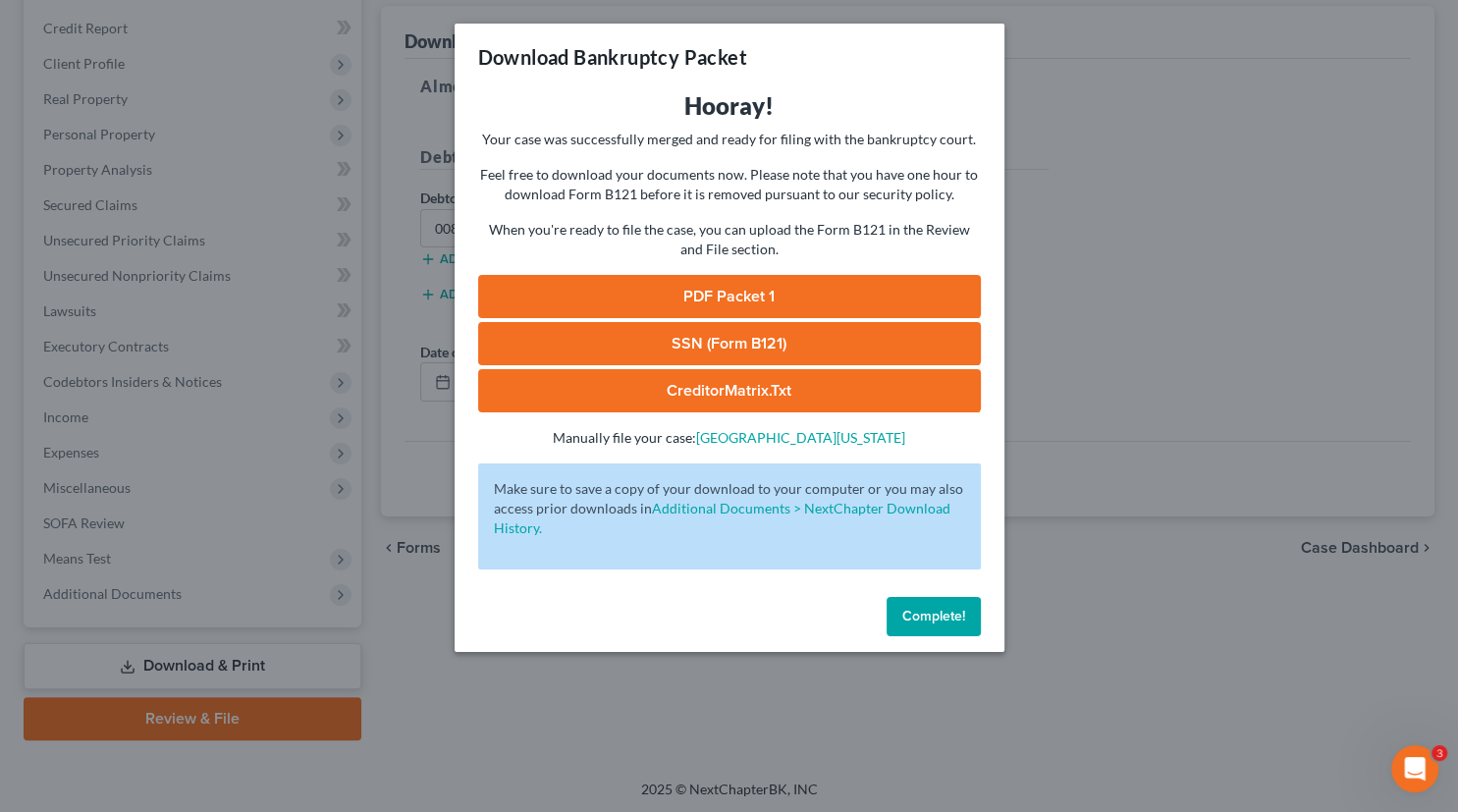 click on "SSN (Form B121)" at bounding box center [729, 344] 